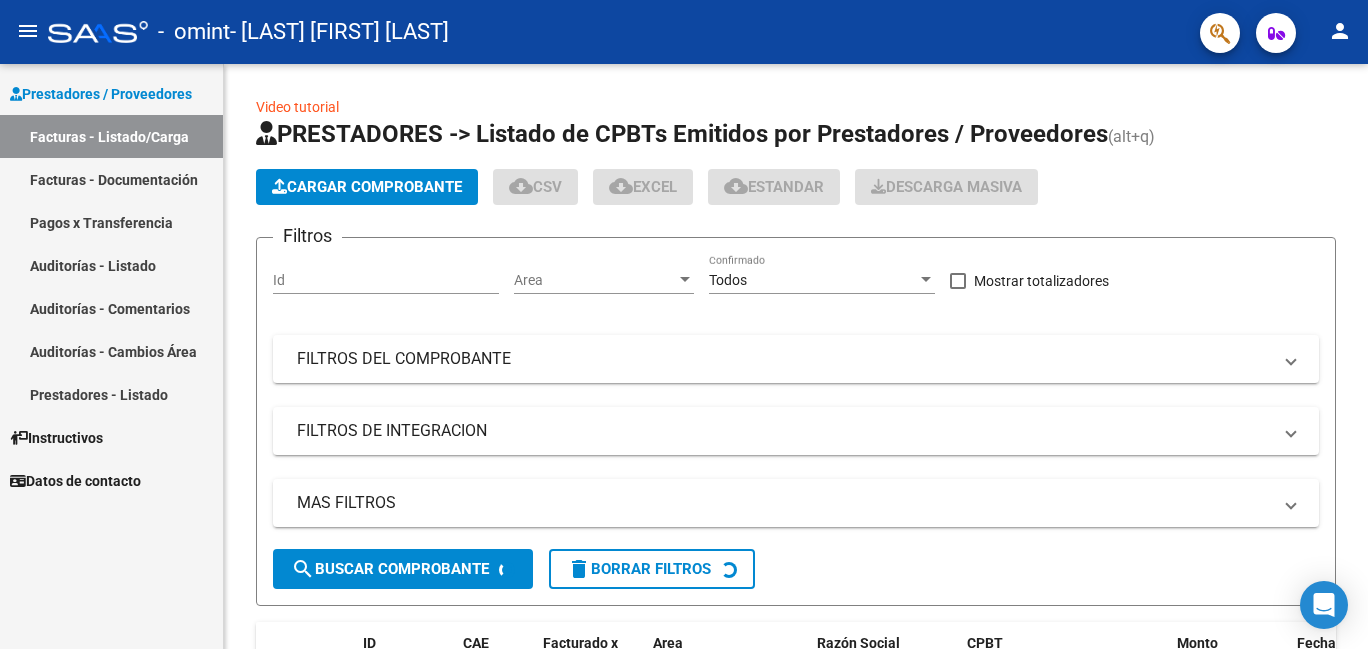 scroll, scrollTop: 0, scrollLeft: 0, axis: both 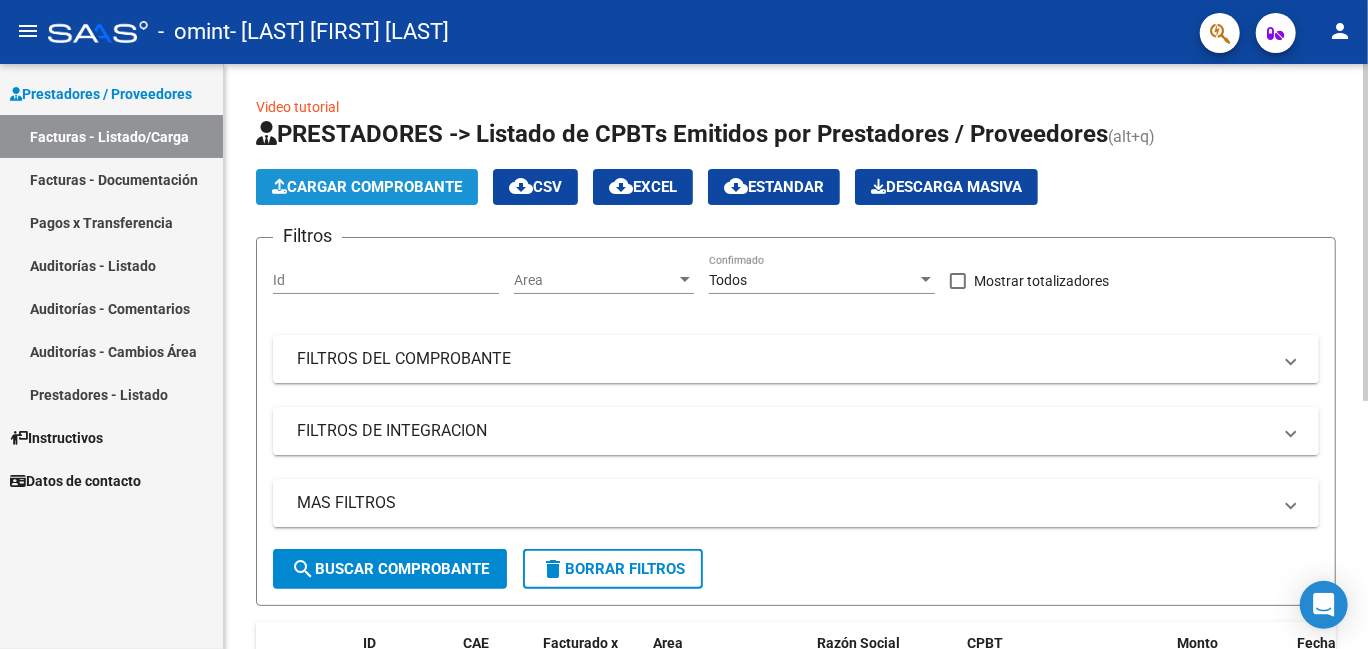 click on "Cargar Comprobante" 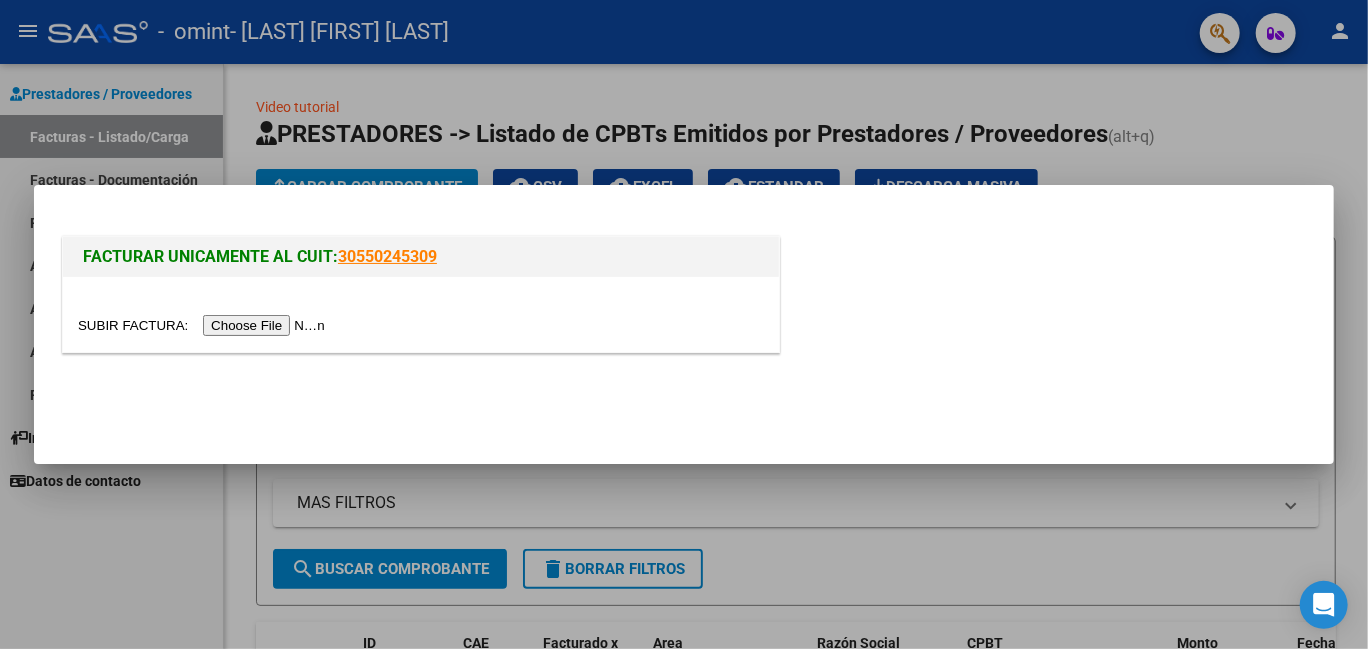 click at bounding box center (204, 325) 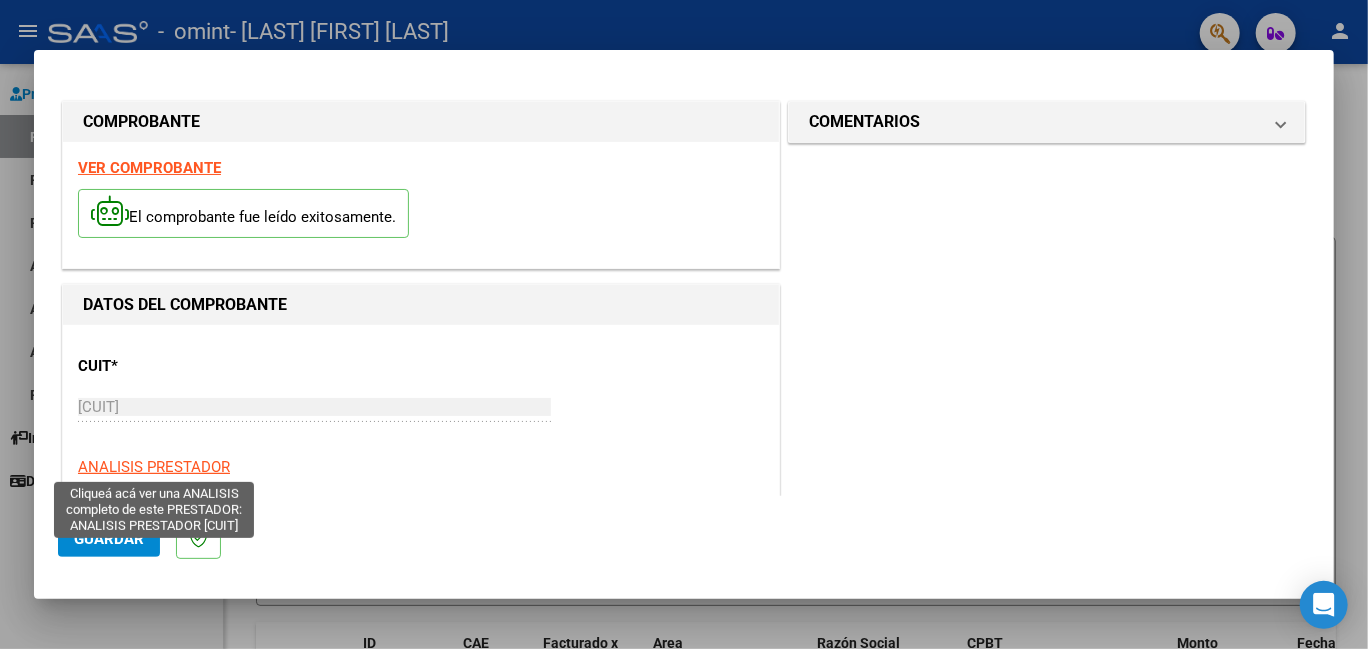 click on "ANALISIS PRESTADOR" at bounding box center [154, 467] 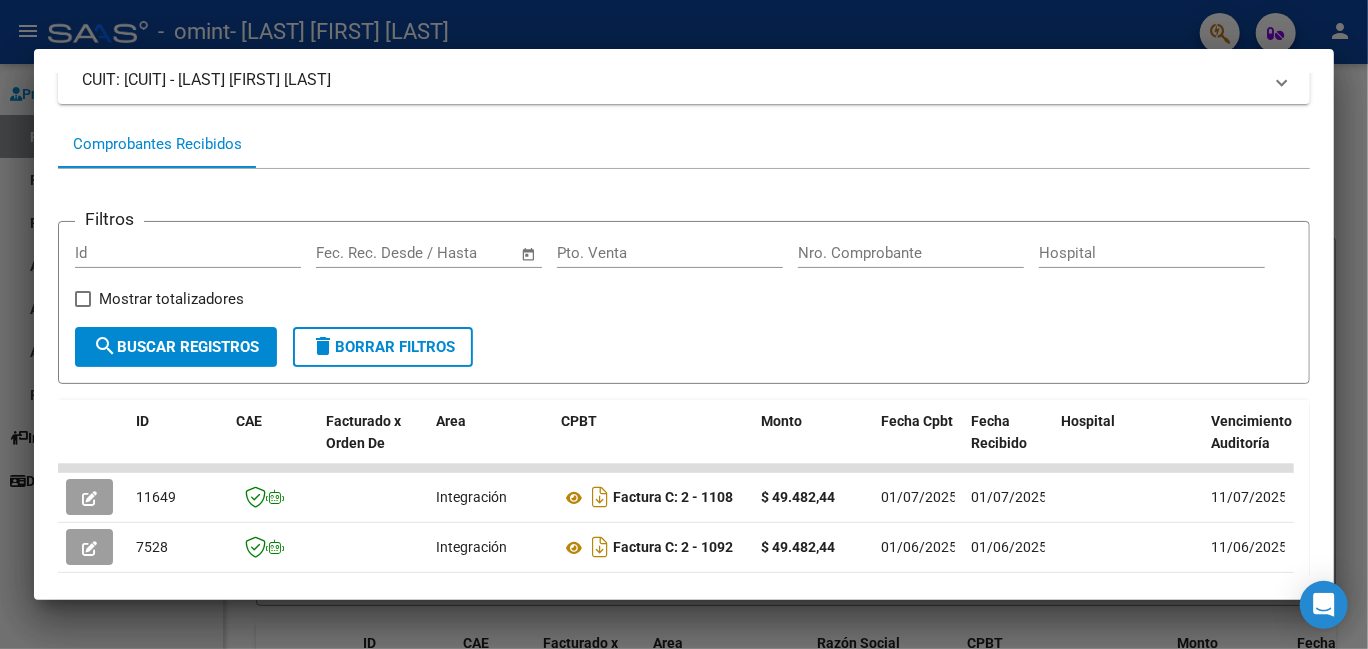scroll, scrollTop: 199, scrollLeft: 0, axis: vertical 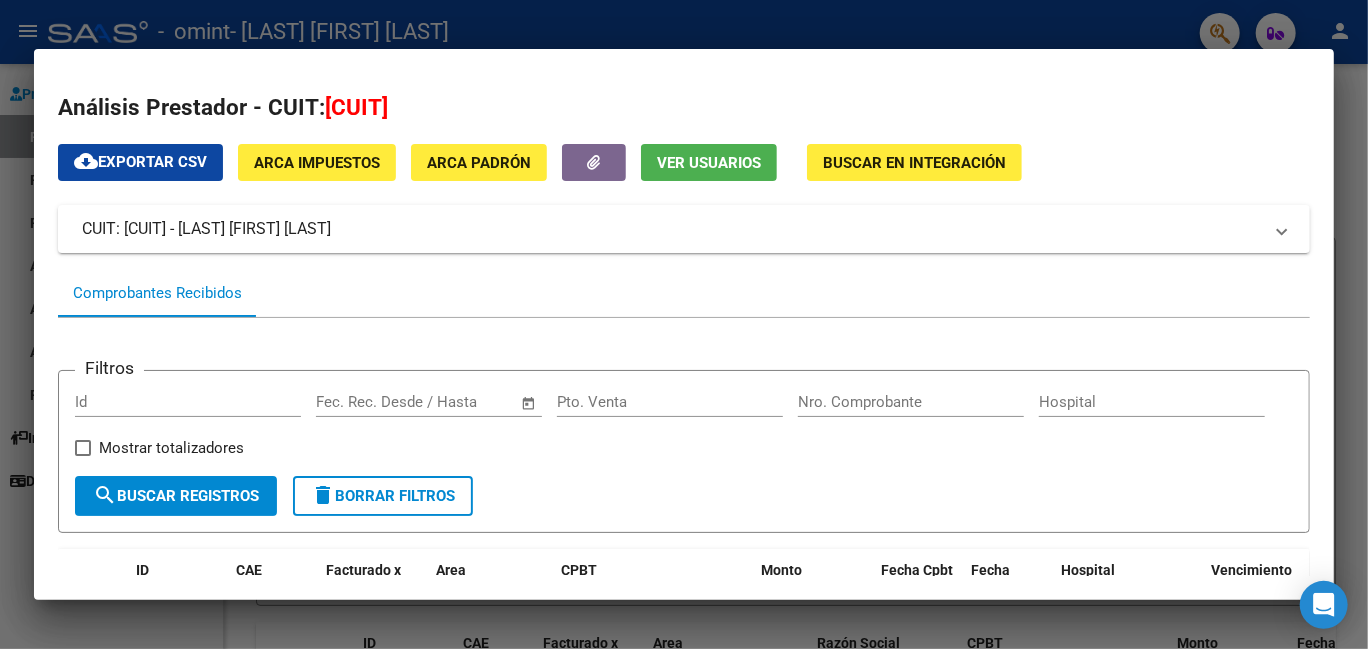 click at bounding box center (684, 324) 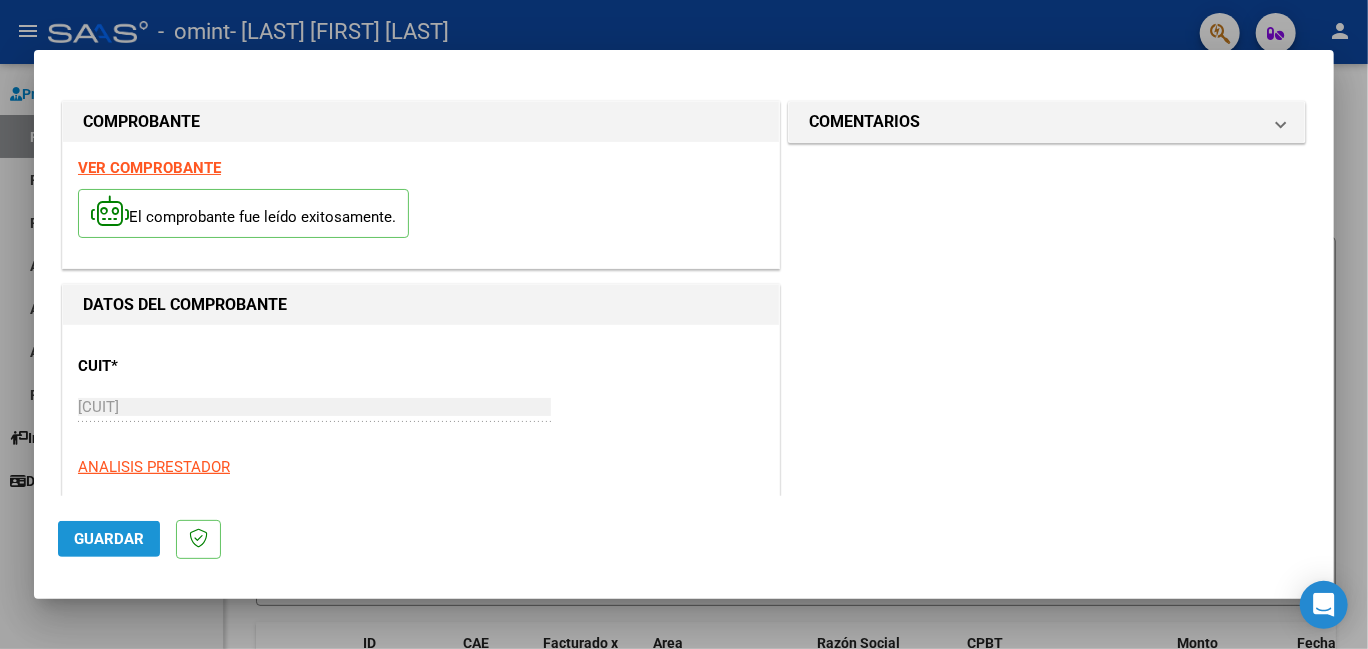 click on "Guardar" 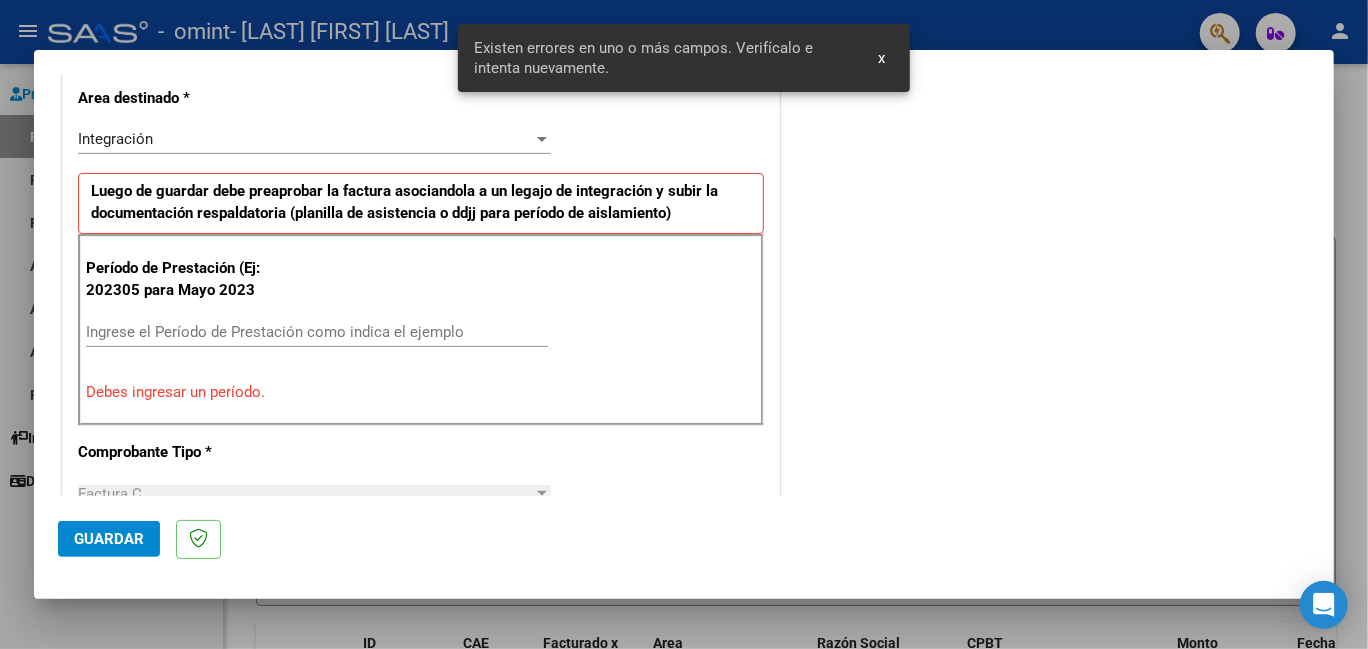 scroll, scrollTop: 444, scrollLeft: 0, axis: vertical 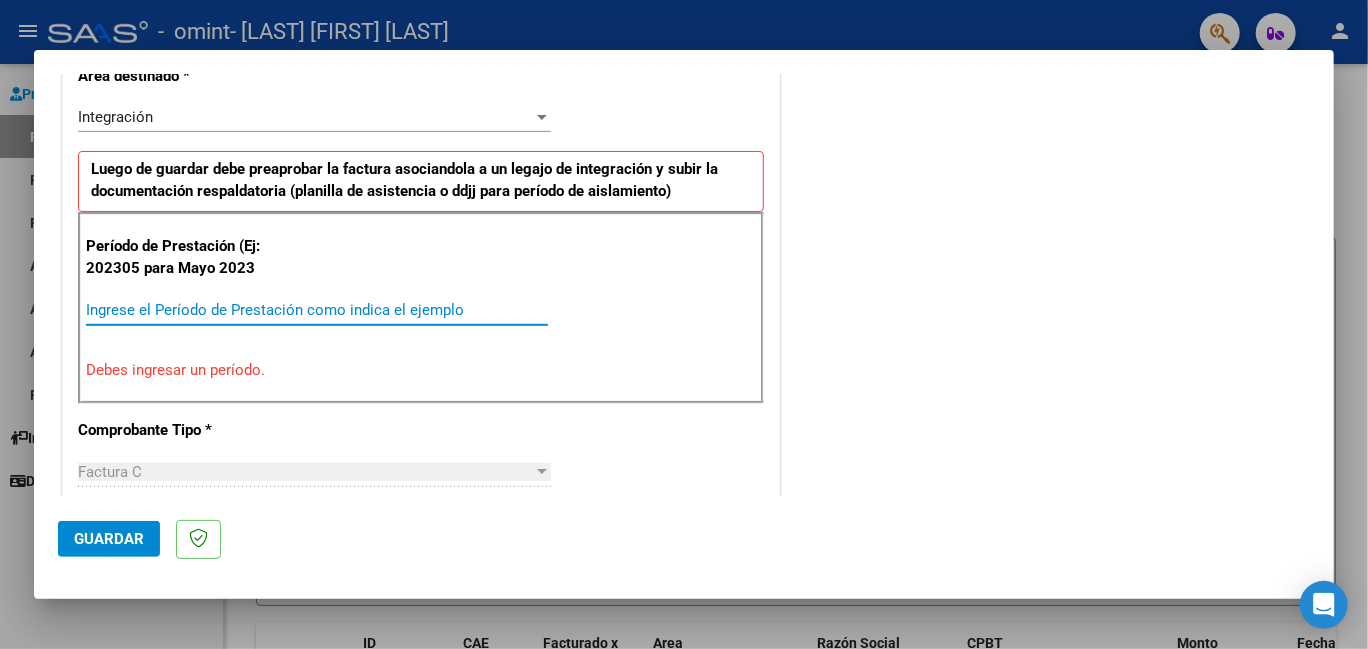 click on "Ingrese el Período de Prestación como indica el ejemplo" at bounding box center [317, 310] 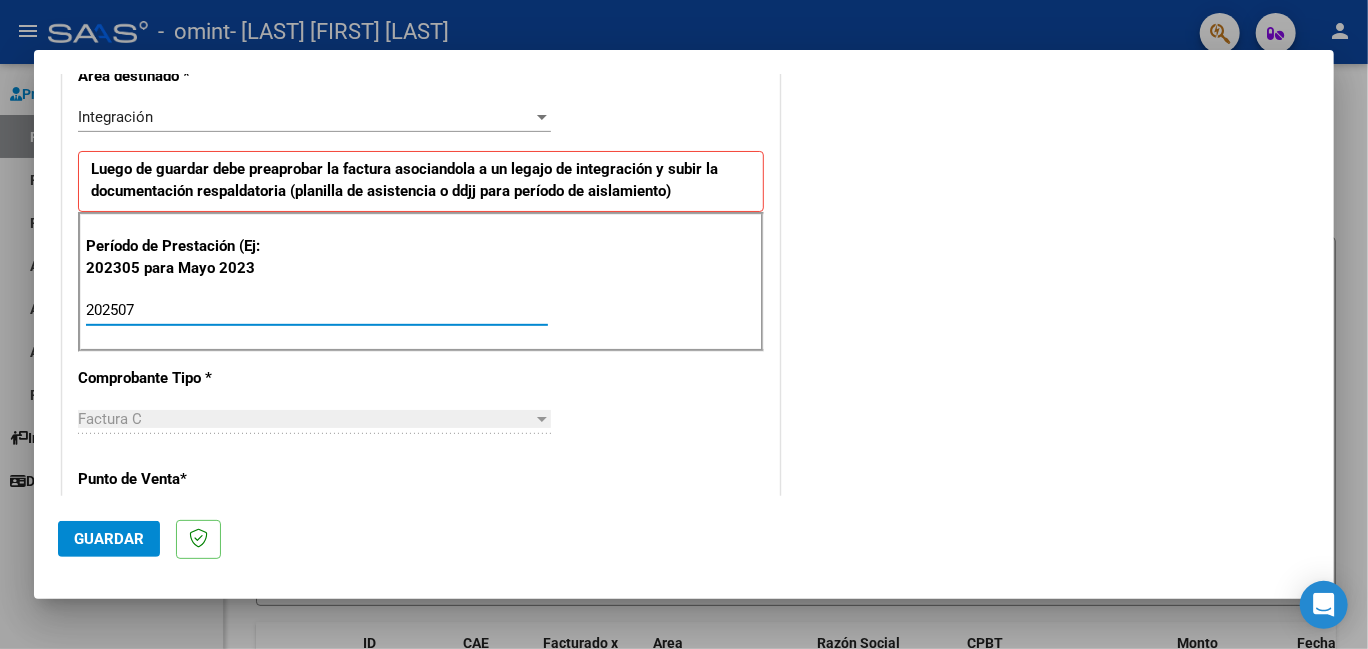 type on "202507" 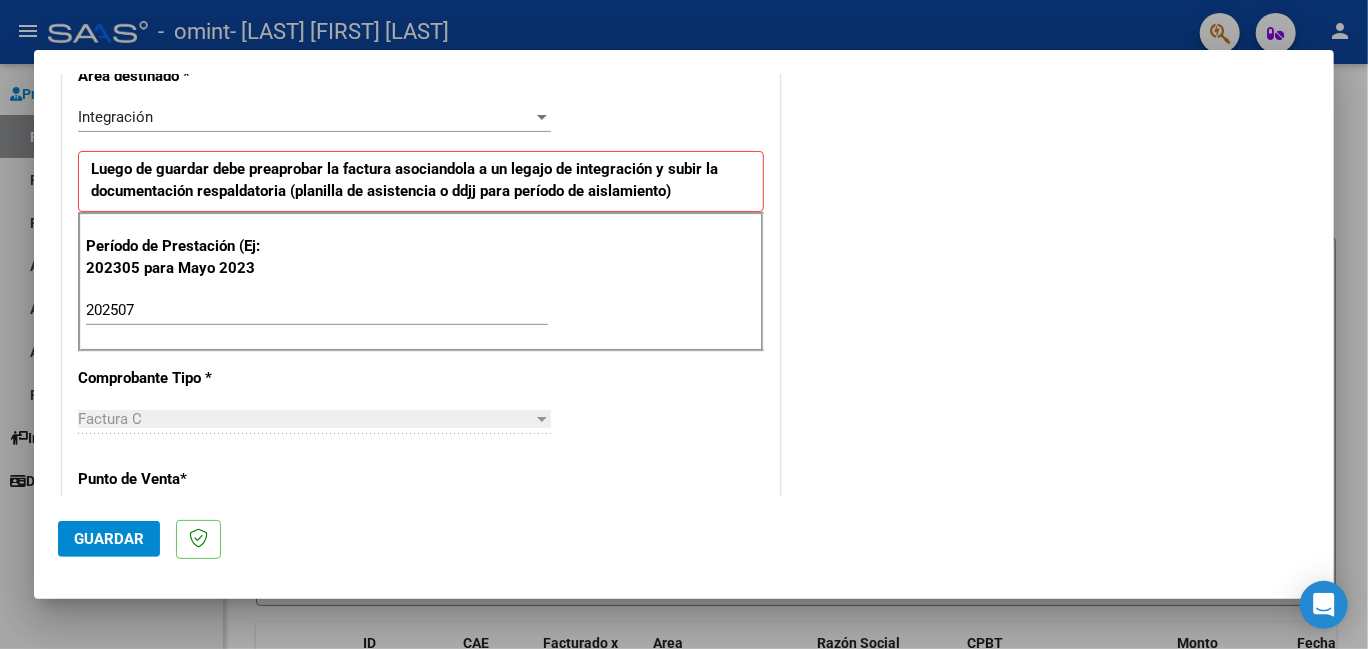 click on "Factura C" at bounding box center [305, 419] 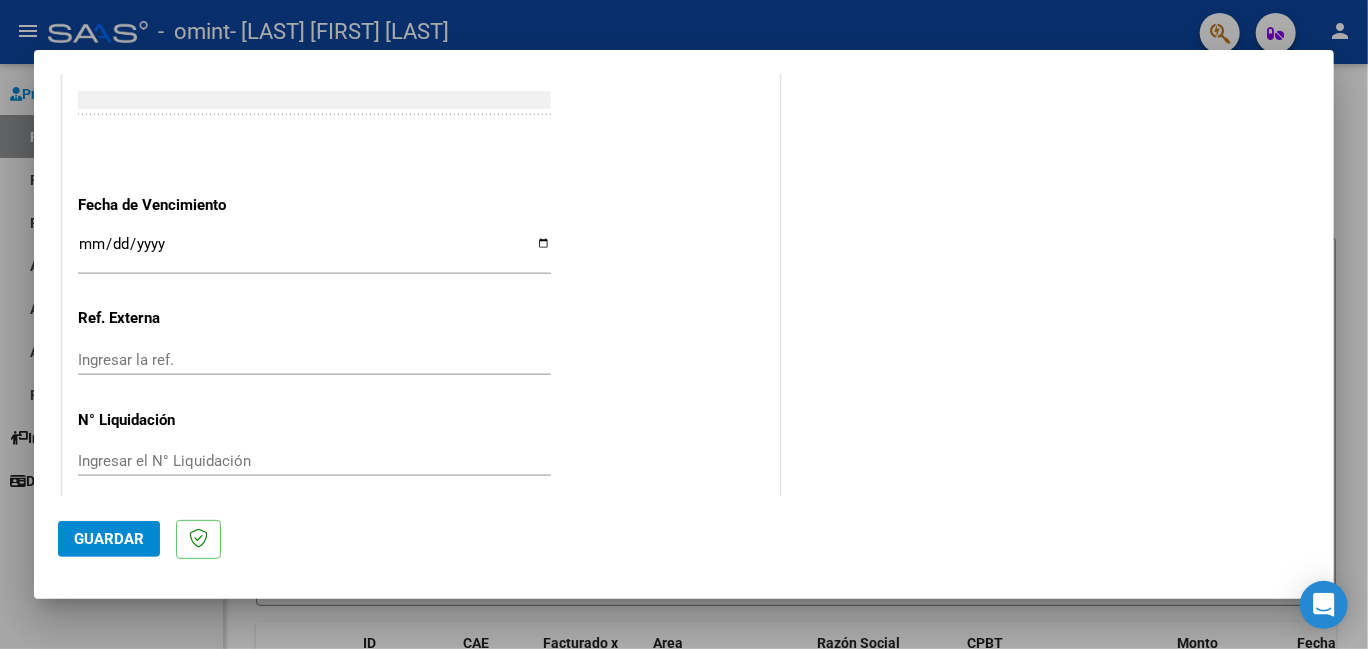 scroll, scrollTop: 1284, scrollLeft: 0, axis: vertical 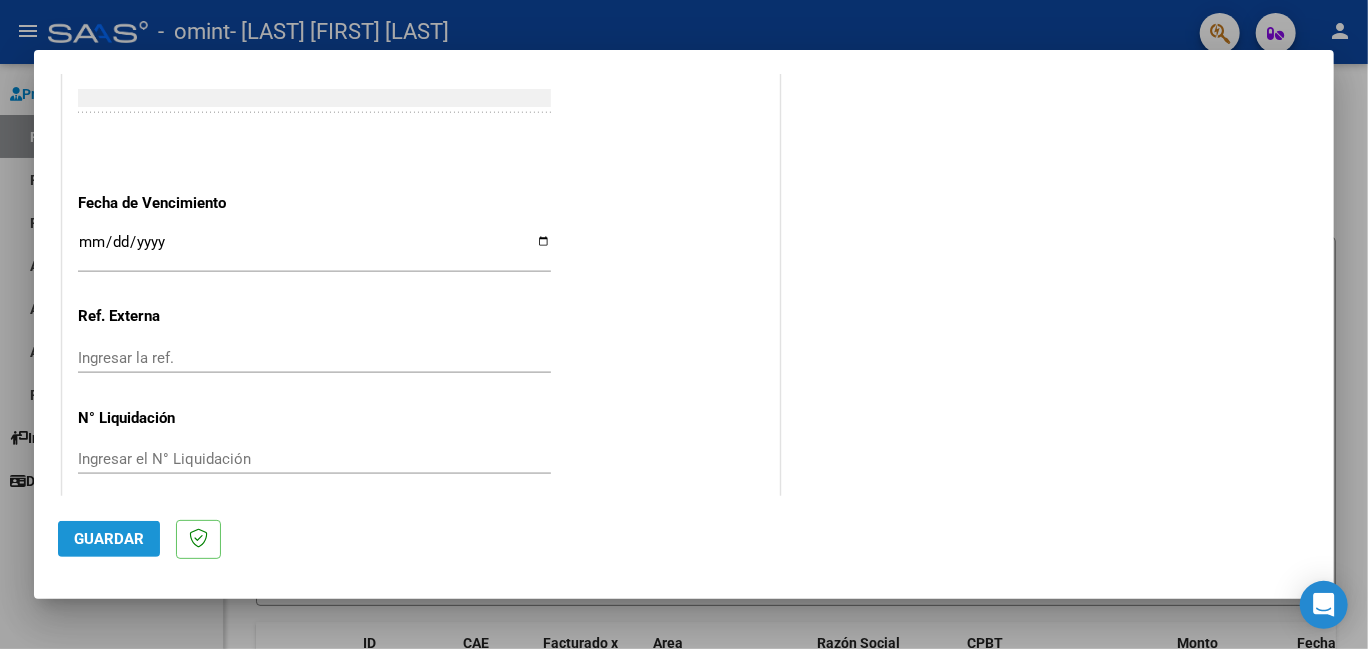 click on "Guardar" 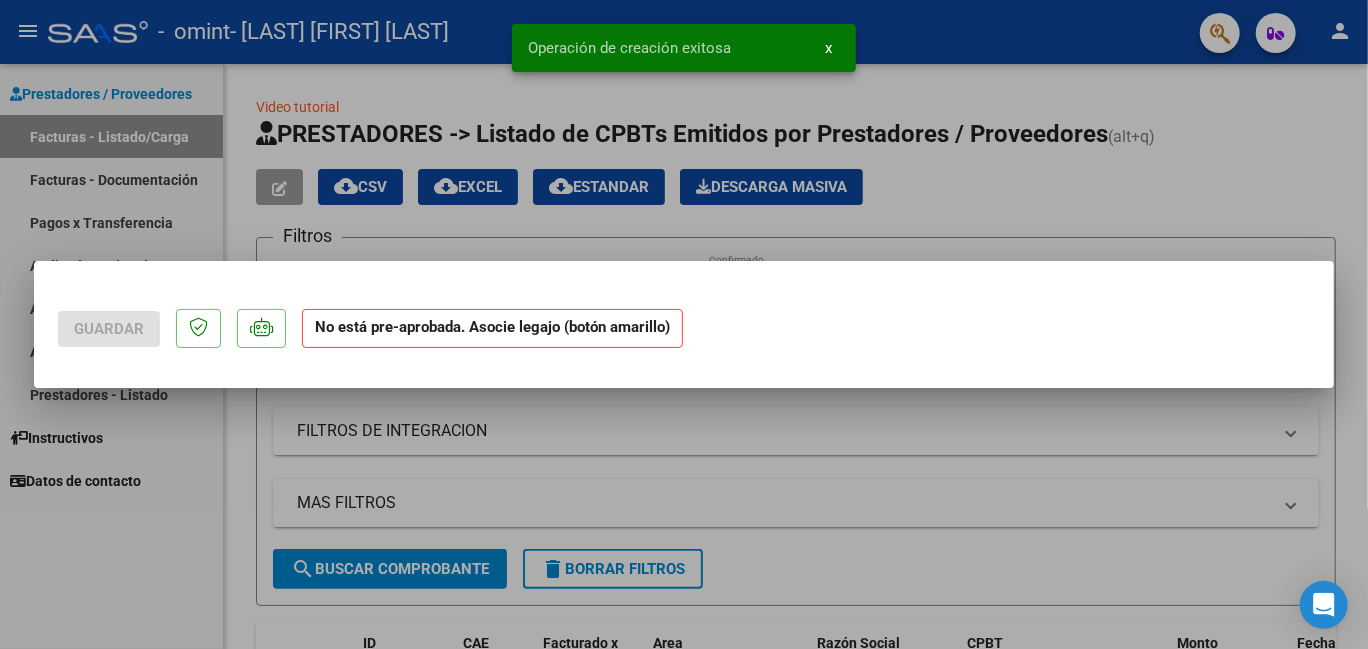 scroll, scrollTop: 0, scrollLeft: 0, axis: both 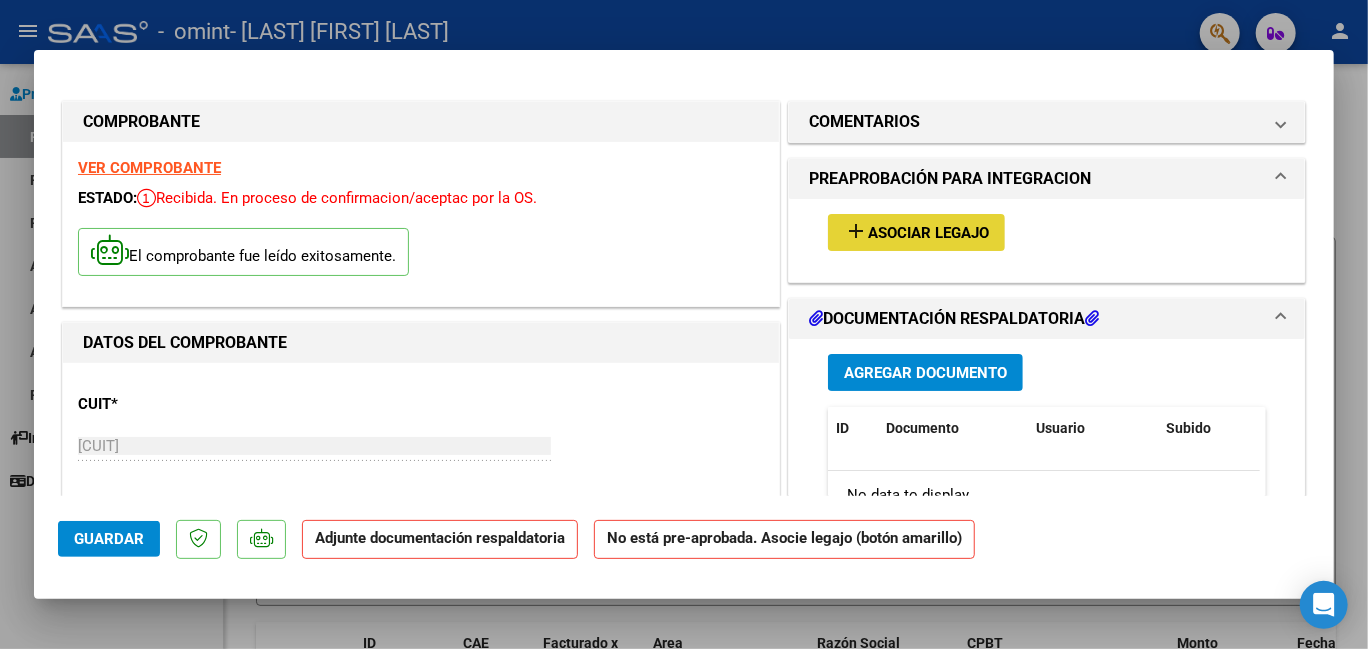 click on "Asociar Legajo" at bounding box center (928, 233) 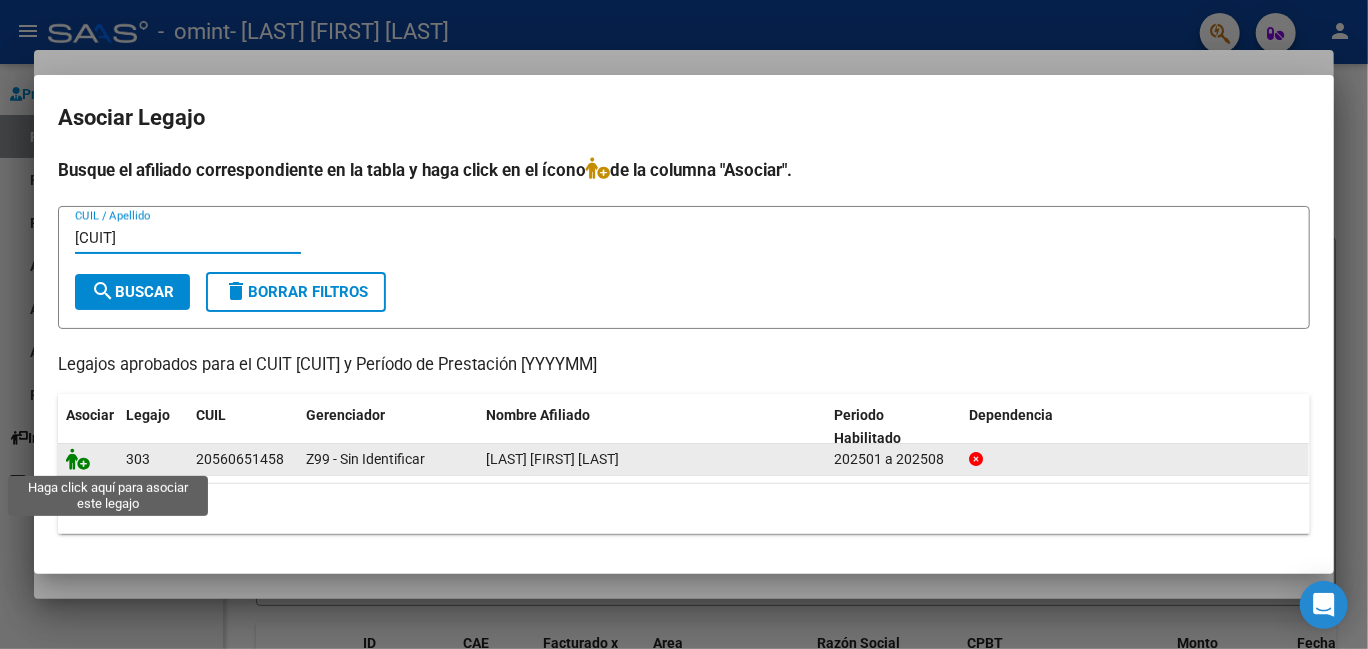 type on "[CUIT]" 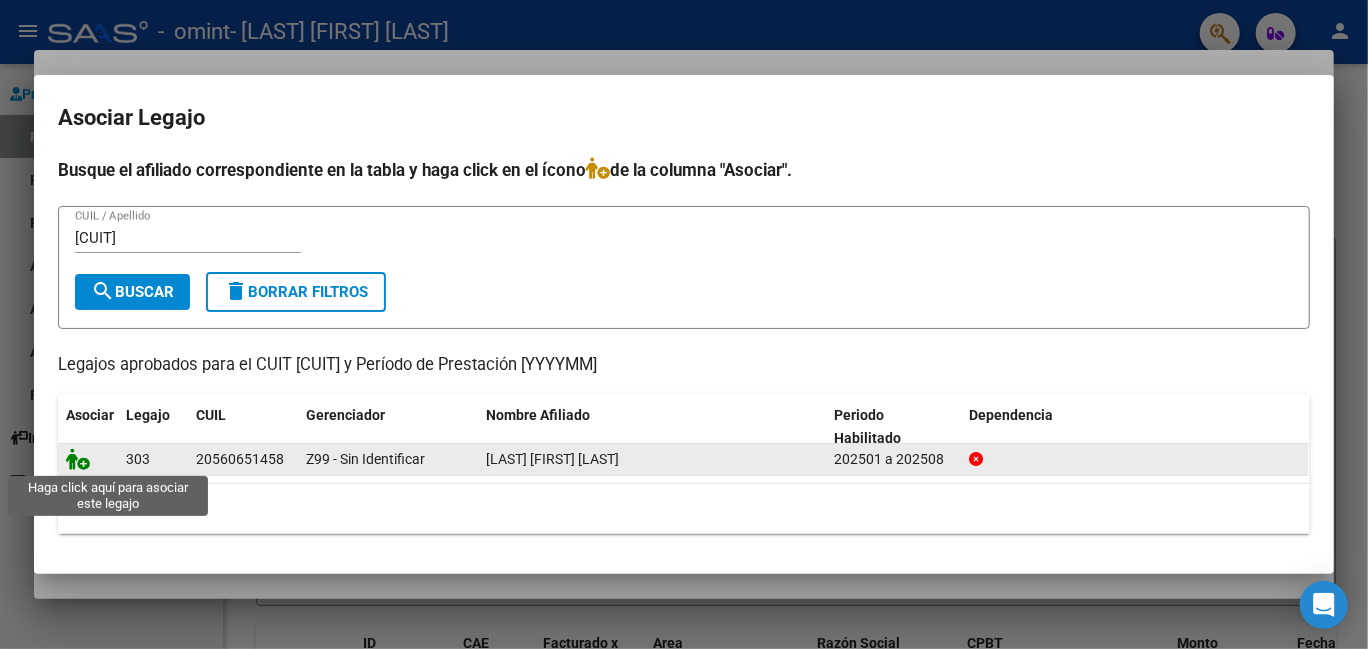 click 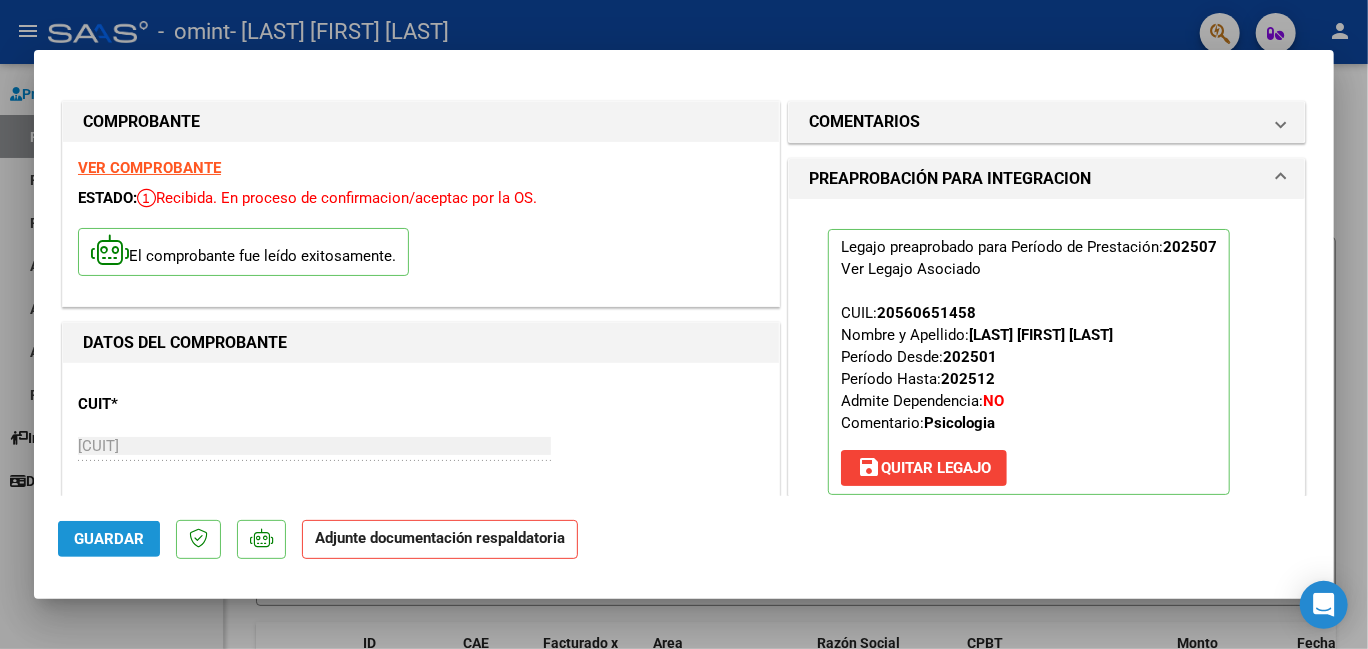 click on "Guardar" 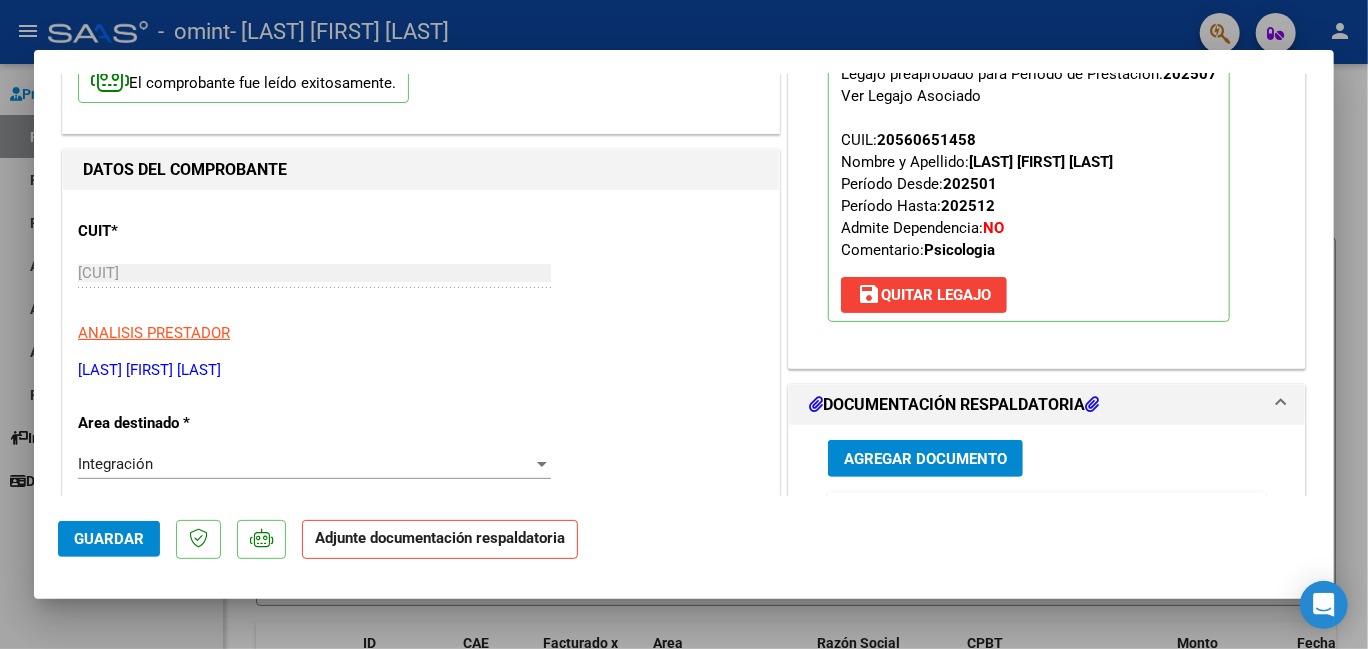 scroll, scrollTop: 213, scrollLeft: 0, axis: vertical 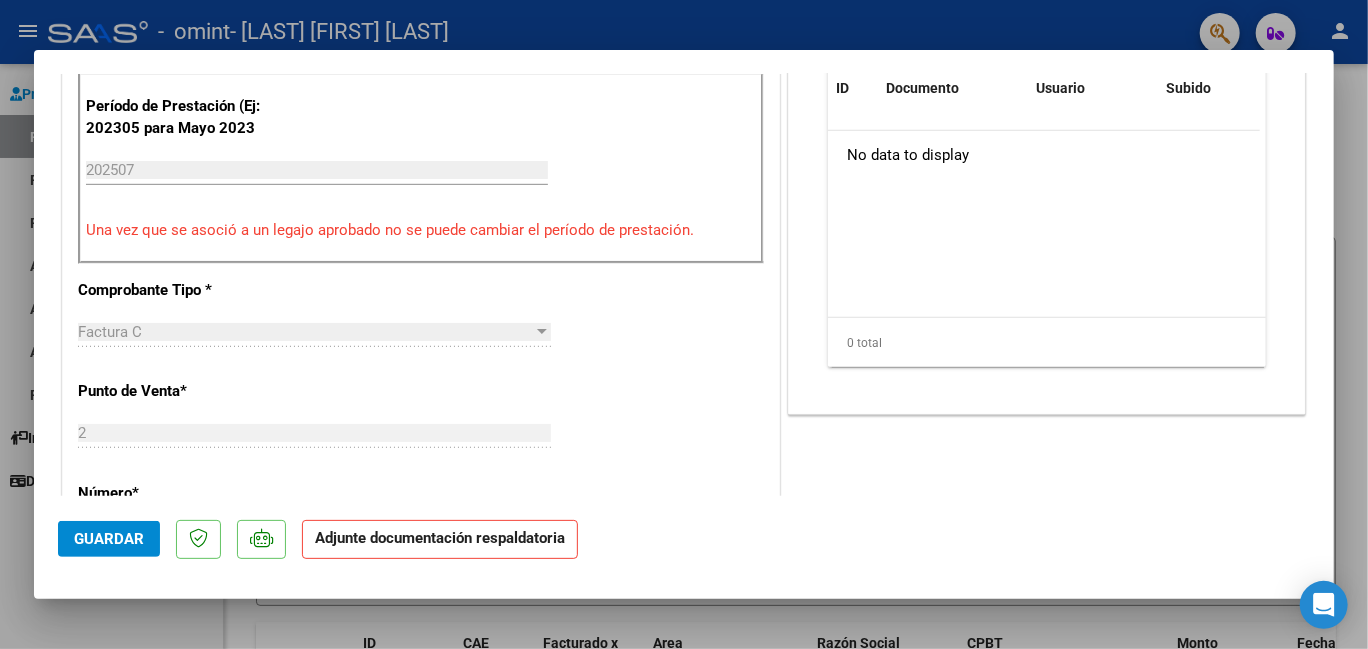 click on "Adjunte documentación respaldatoria" 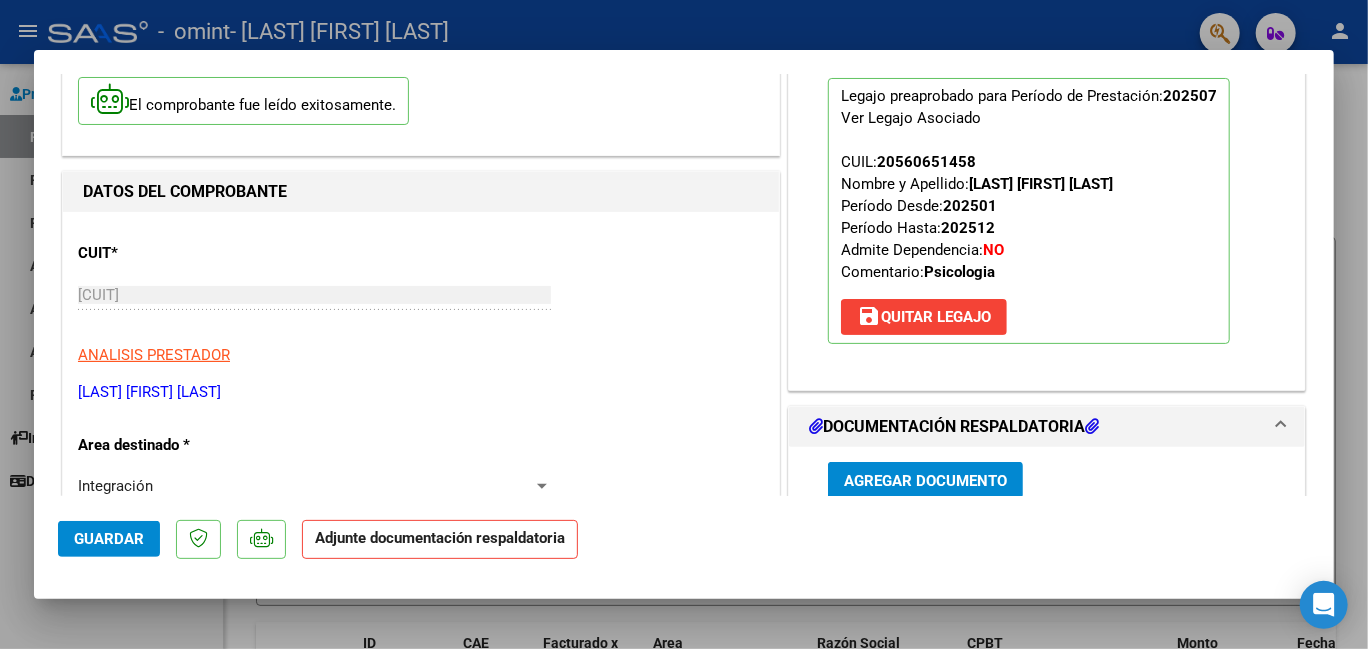 scroll, scrollTop: 0, scrollLeft: 0, axis: both 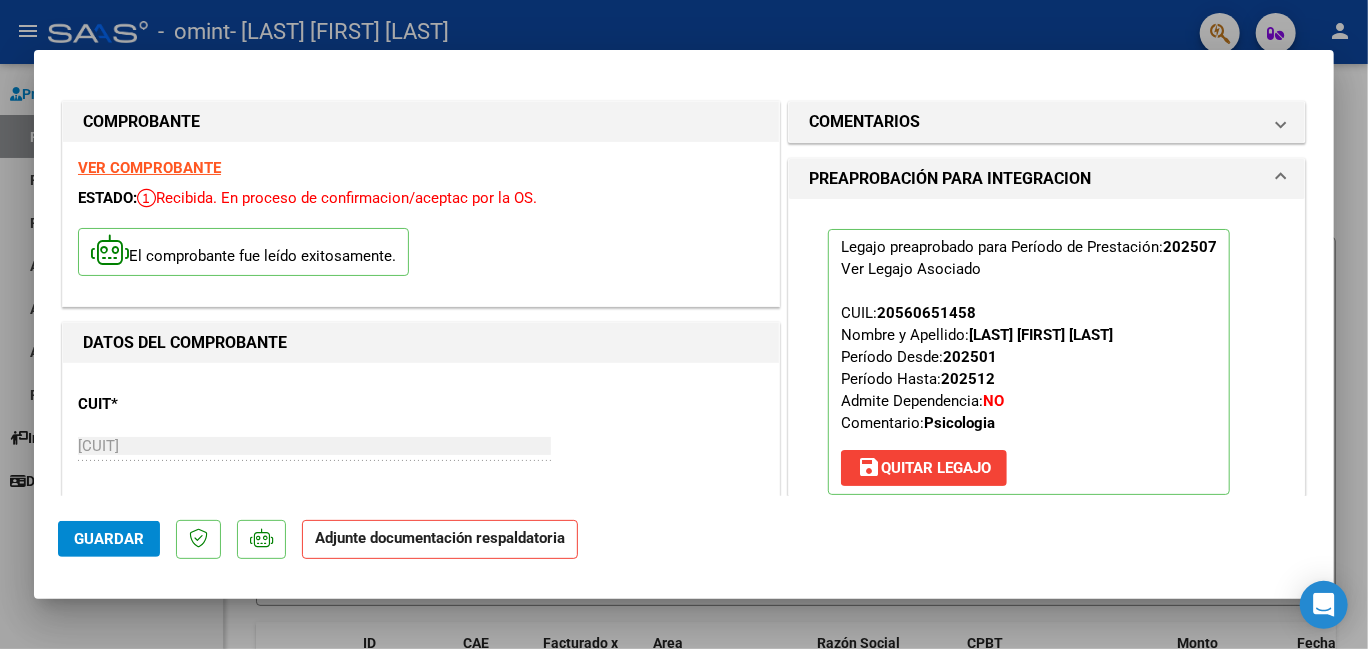 click on "Adjunte documentación respaldatoria" 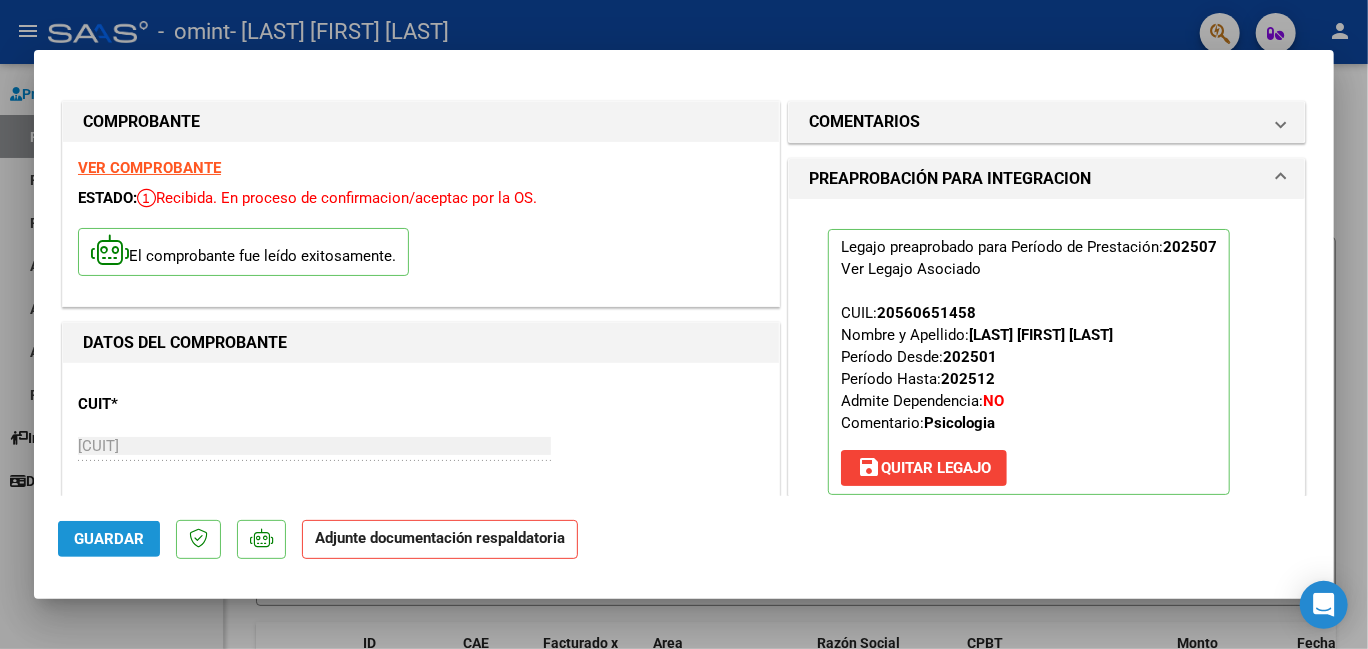 click on "Guardar" 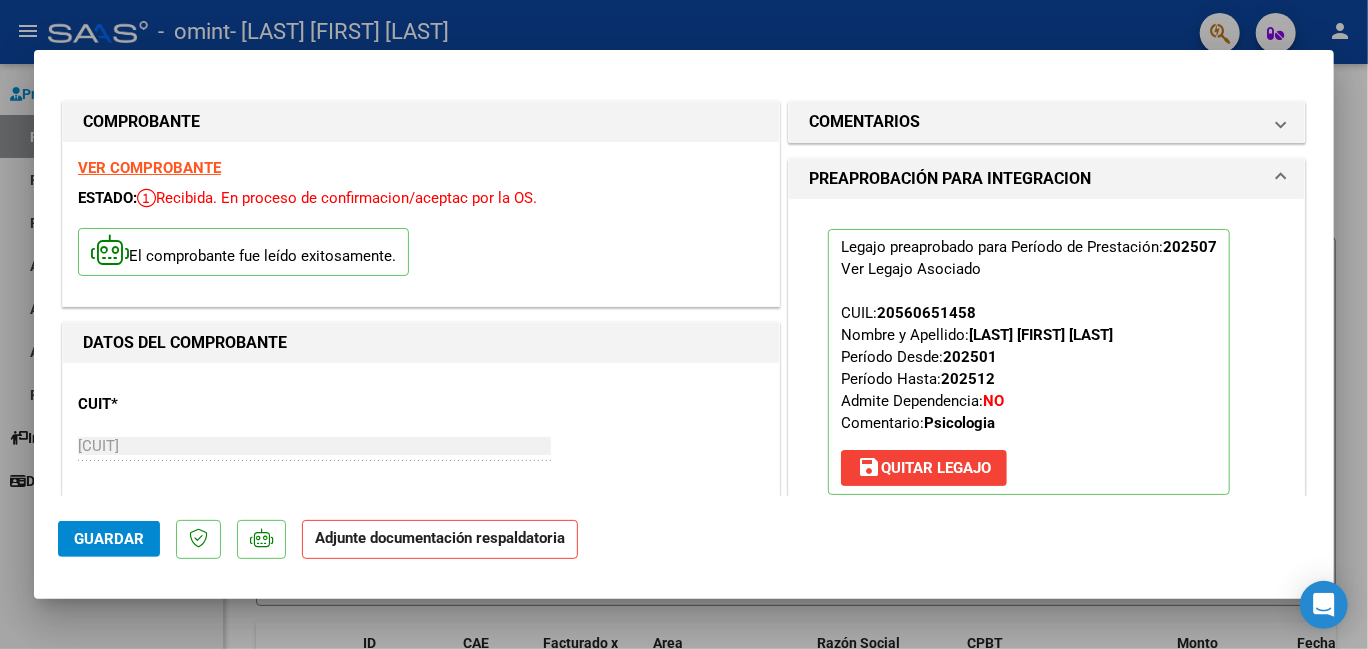 click on "COMPROBANTE VER COMPROBANTE       ESTADO:   Recibida. En proceso de confirmacion/aceptac por la OS.     El comprobante fue leído exitosamente.  DATOS DEL COMPROBANTE CUIT  *   [CUIT] Ingresar CUIT  ANALISIS PRESTADOR  [LAST] [FIRST] [LAST]  ARCA Padrón  Area destinado * Integración Seleccionar Area Período de Prestación (Ej: 202305 para Mayo 2023    [YYYYMM] Ingrese el Período de Prestación como indica el ejemplo   Una vez que se asoció a un legajo aprobado no se puede cambiar el período de prestación.   Comprobante Tipo * Factura C Seleccionar Tipo Punto de Venta  *   [NUMBER] Ingresar el Nro.  Número  *   [NUMBER] Ingresar el Nro.  Monto  *   $ 49.482,44 Ingresar el monto  Fecha del Cpbt.  *   [DATE] Ingresar la fecha  CAE / CAEA (no ingrese CAI)    [CAE] Ingresar el CAE o CAEA (no ingrese CAI)  Fecha de Vencimiento    Ingresar la fecha  Ref. Externa    Ingresar la ref.  N° Liquidación    Ingresar el N° Liquidación  COMENTARIOS Comentarios del Prestador / Gerenciador:  [YYYYMM]  NO" at bounding box center [684, 324] 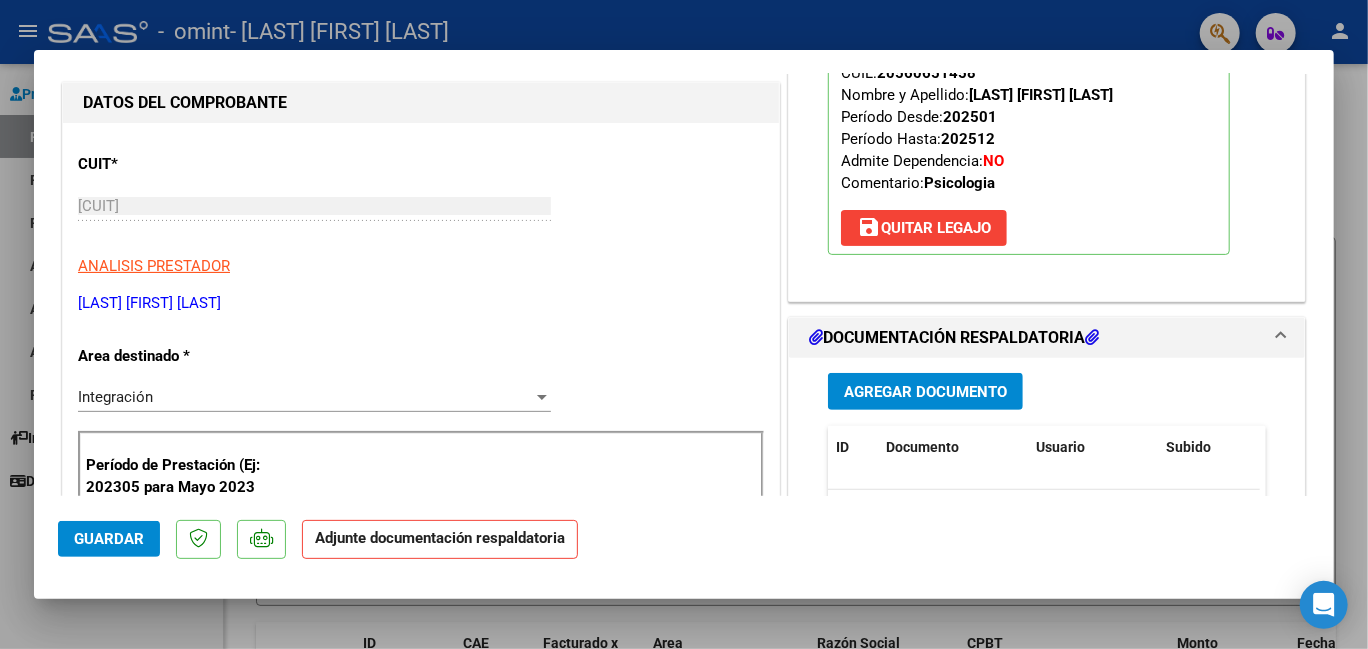 scroll, scrollTop: 293, scrollLeft: 0, axis: vertical 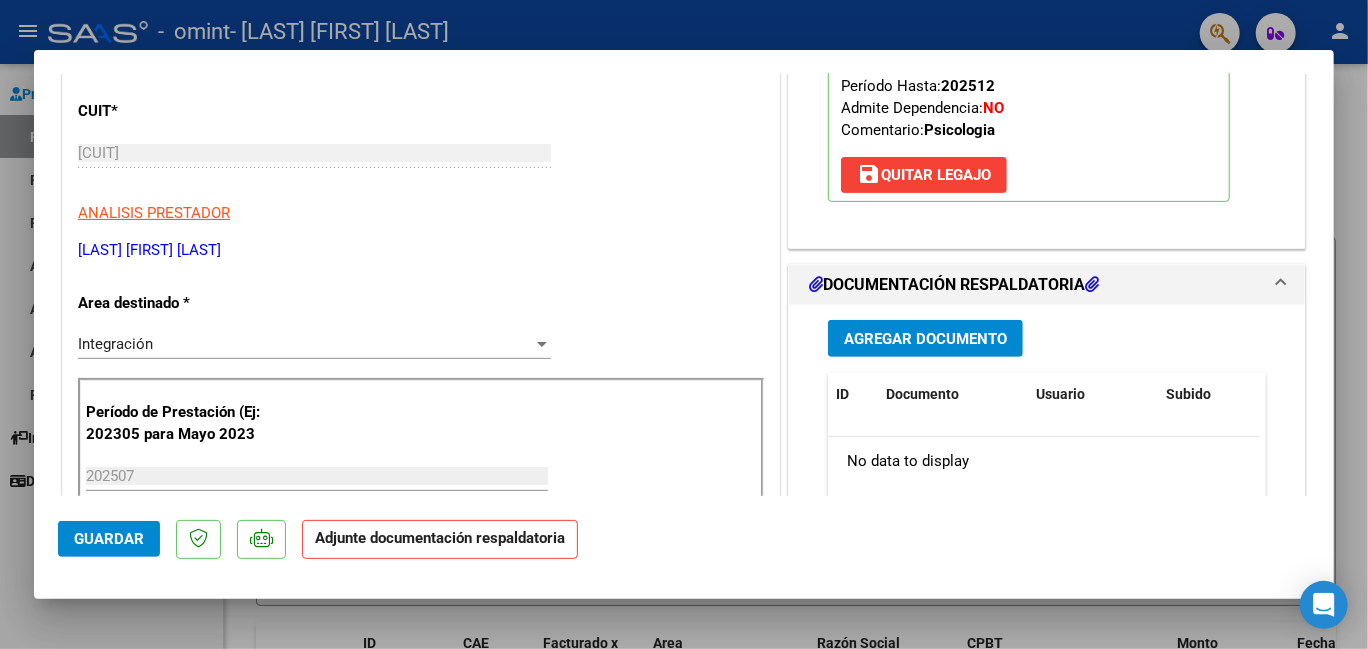 click on "DOCUMENTACIÓN RESPALDATORIA" at bounding box center (954, 285) 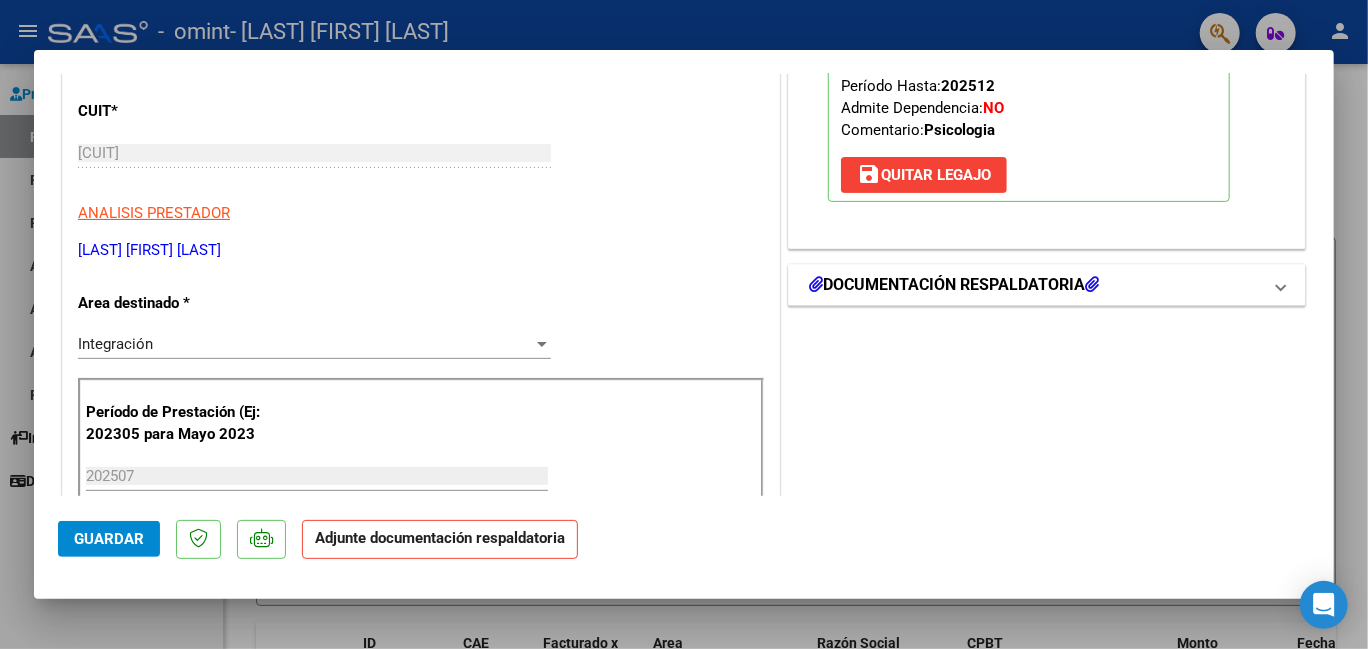 click on "DOCUMENTACIÓN RESPALDATORIA" at bounding box center (954, 285) 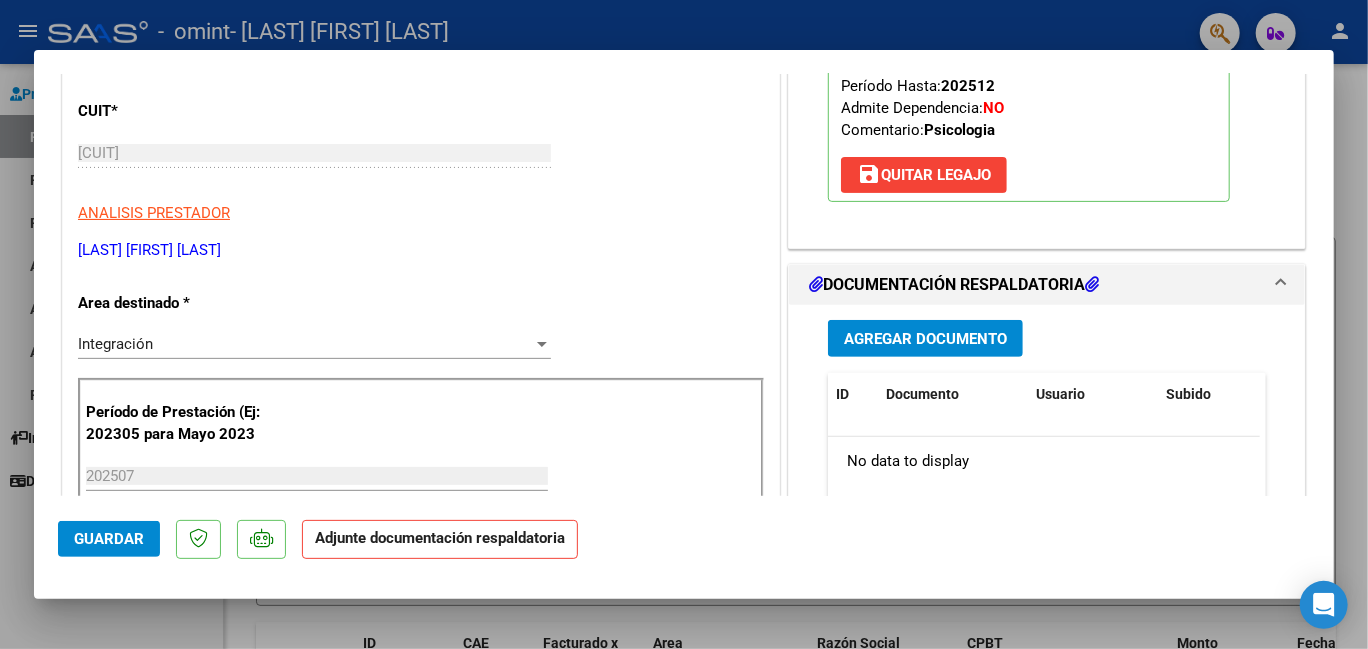click at bounding box center [816, 284] 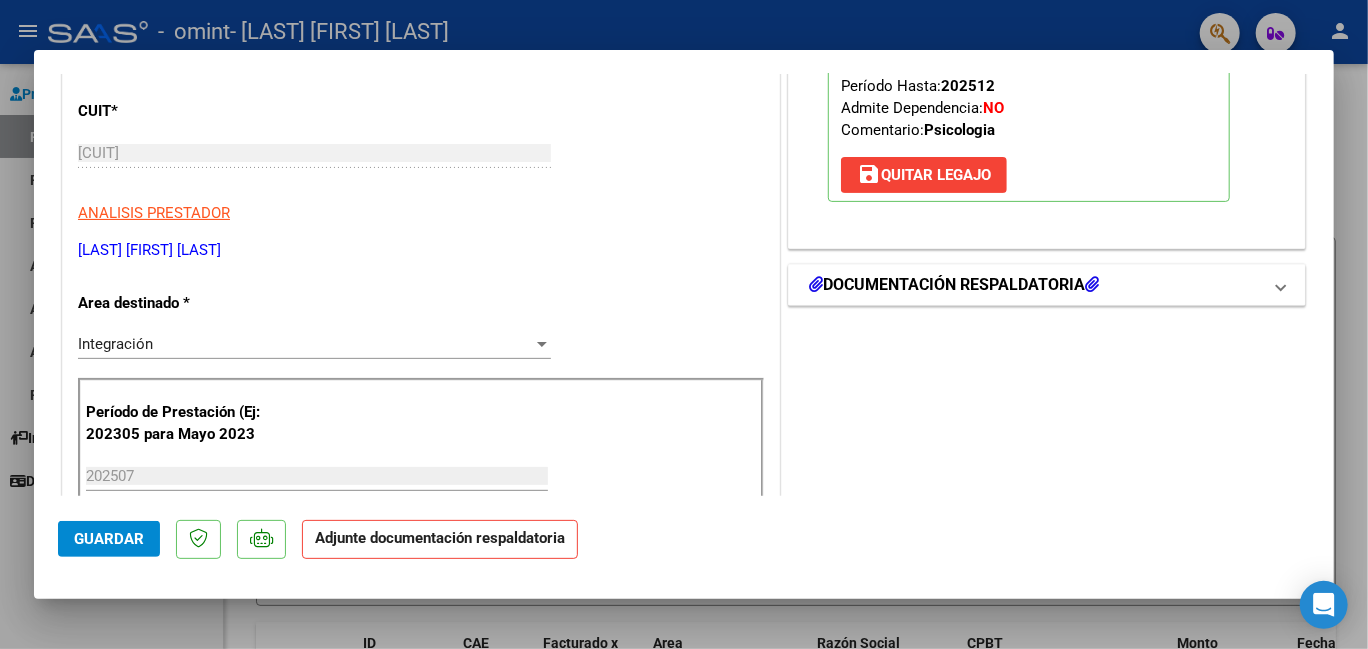 click at bounding box center (816, 284) 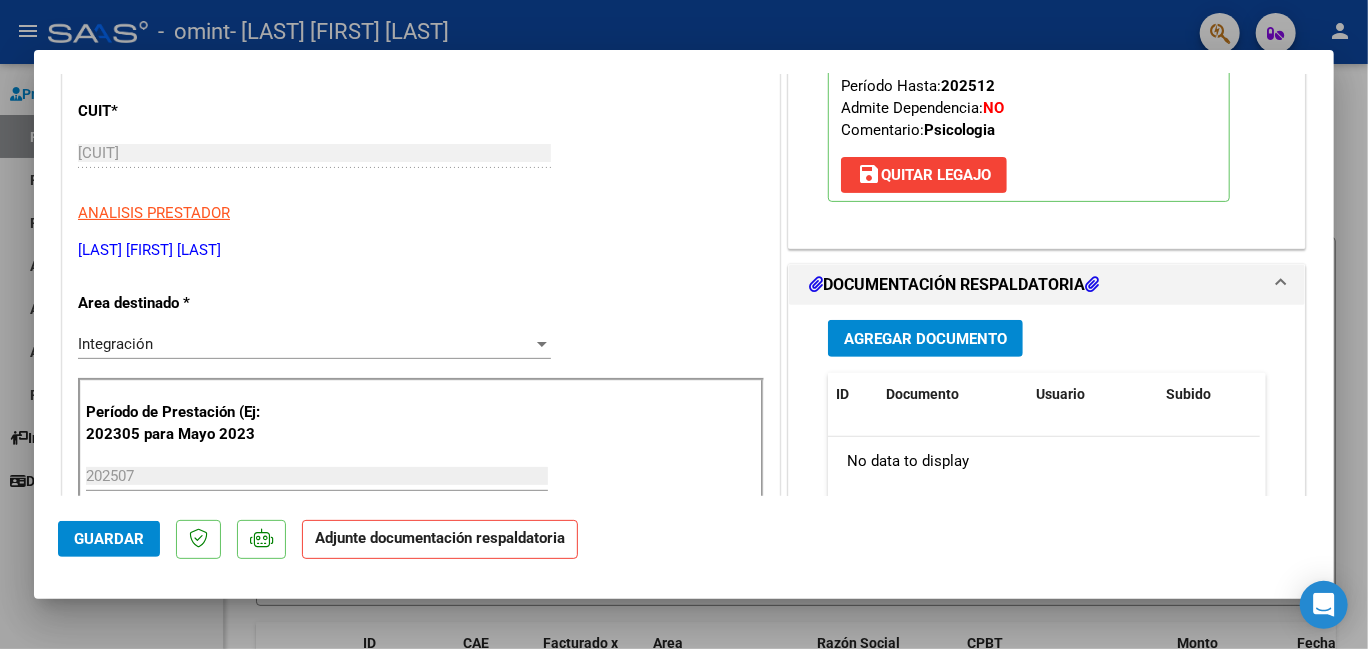 click at bounding box center (1281, 285) 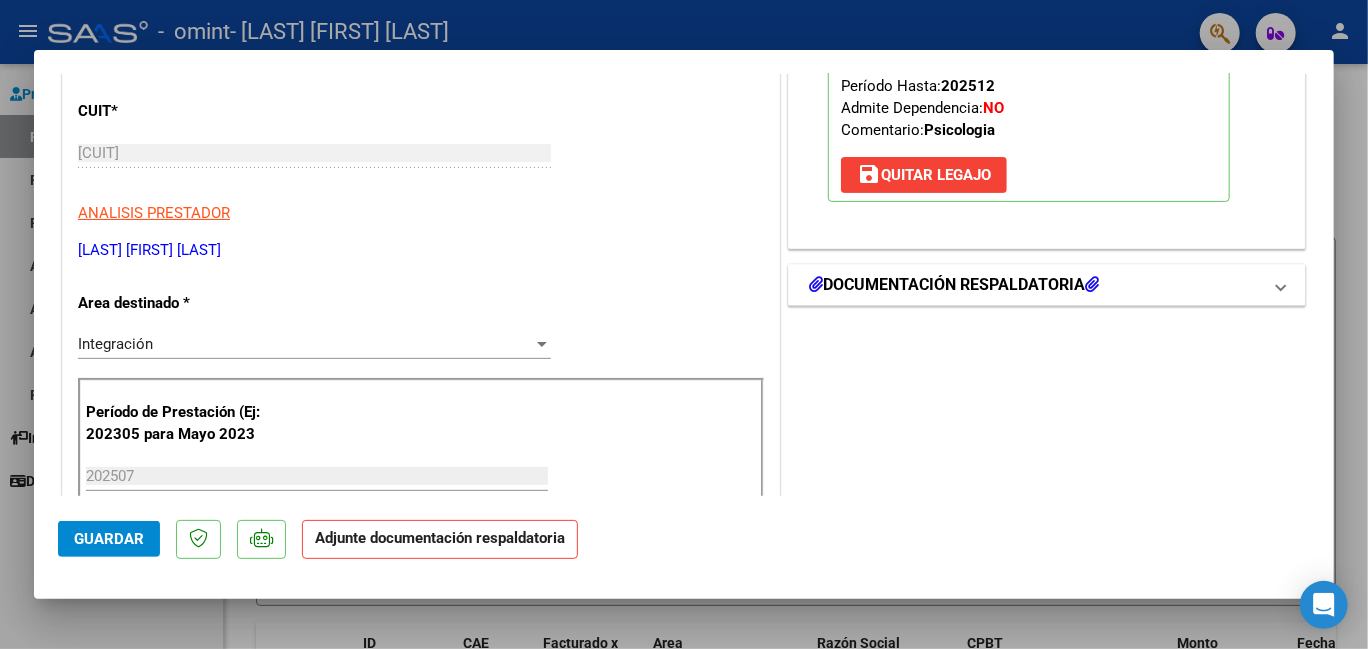 click on "DOCUMENTACIÓN RESPALDATORIA" at bounding box center [954, 285] 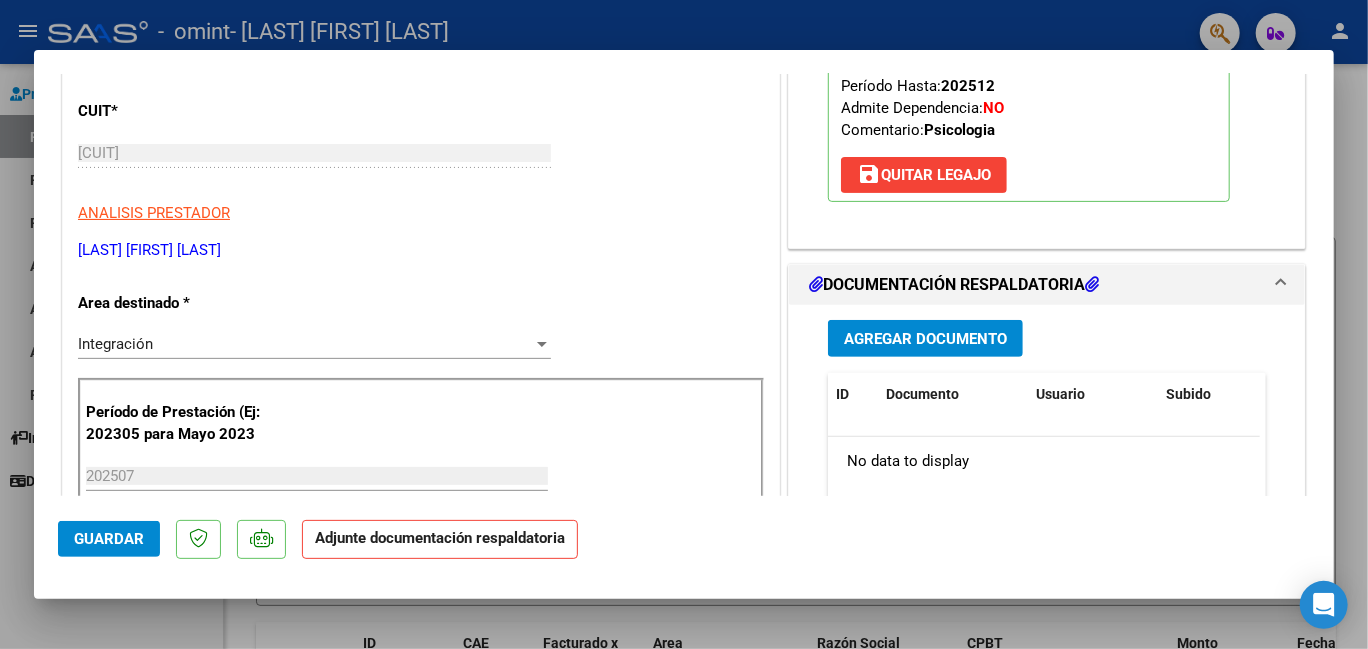 click on "Adjunte documentación respaldatoria" 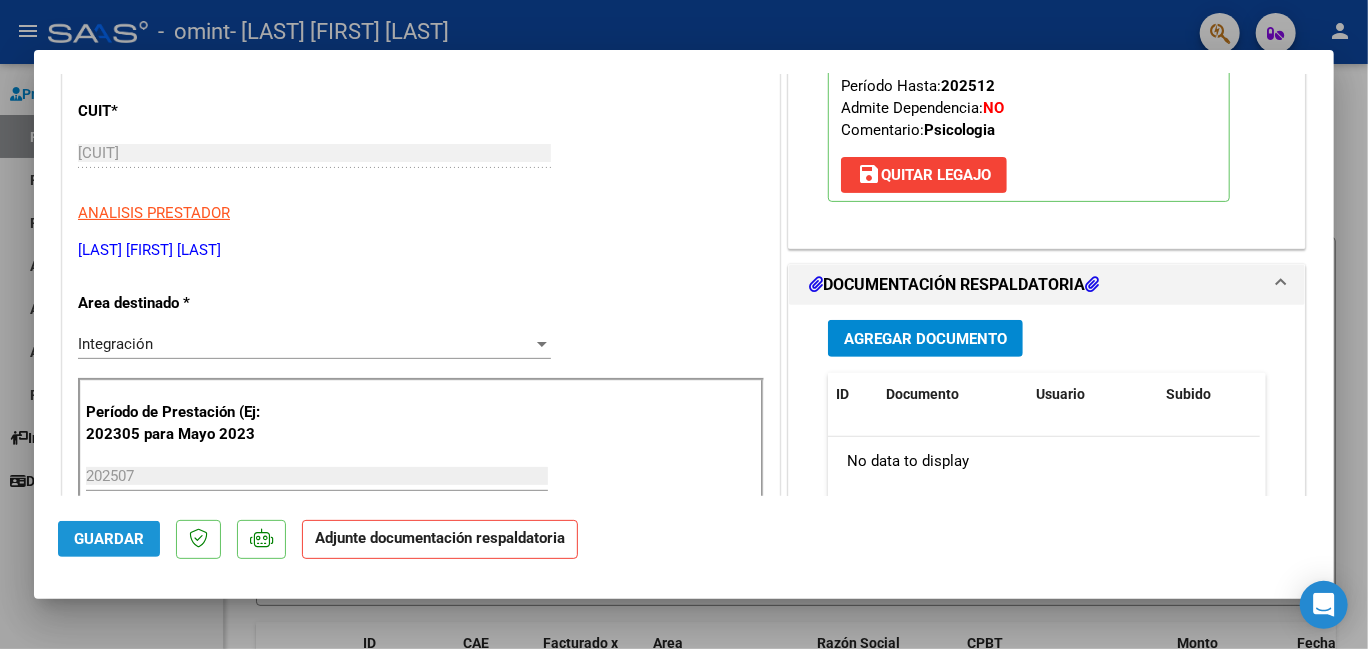 click on "Guardar" 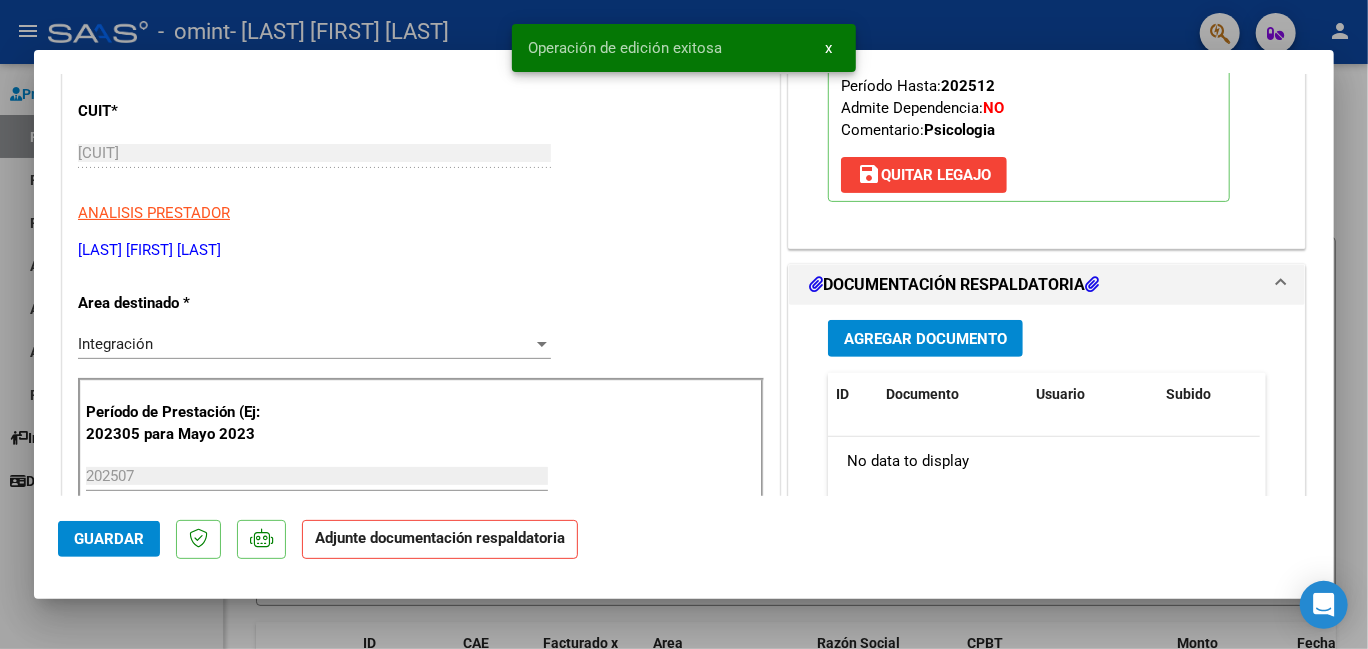 click on "Adjunte documentación respaldatoria" 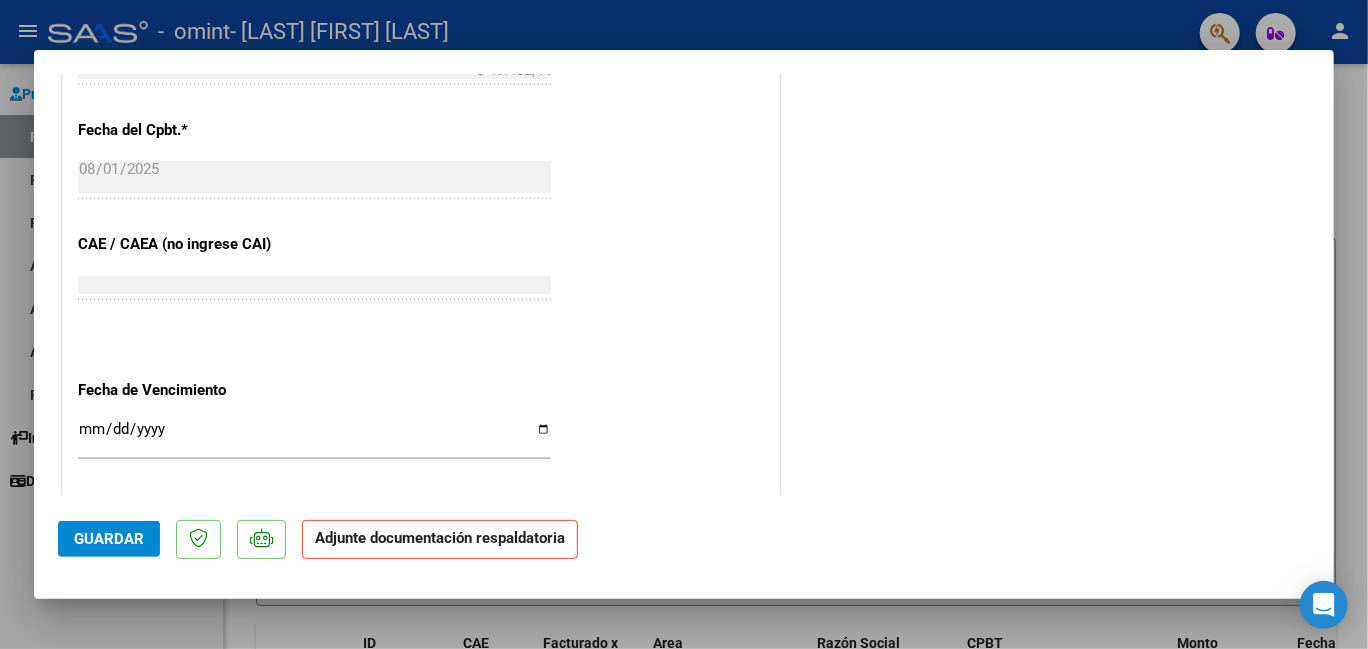scroll, scrollTop: 1297, scrollLeft: 0, axis: vertical 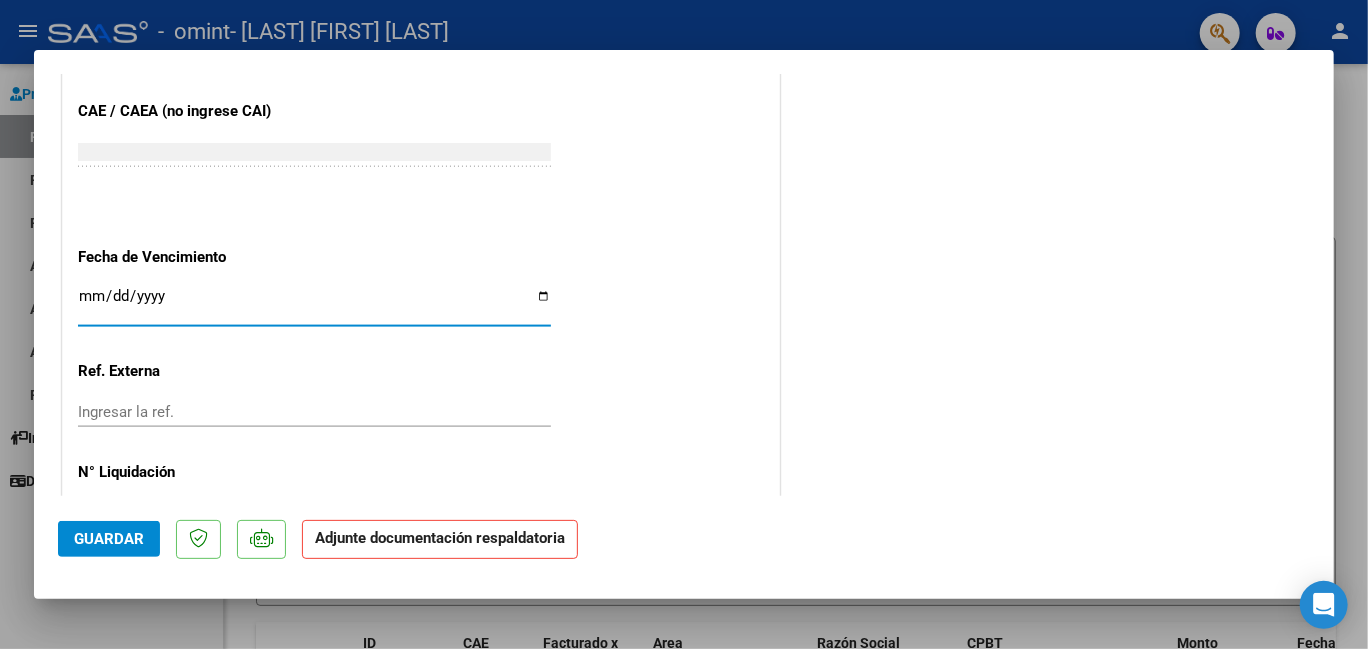 click on "Ingresar la fecha" at bounding box center (314, 304) 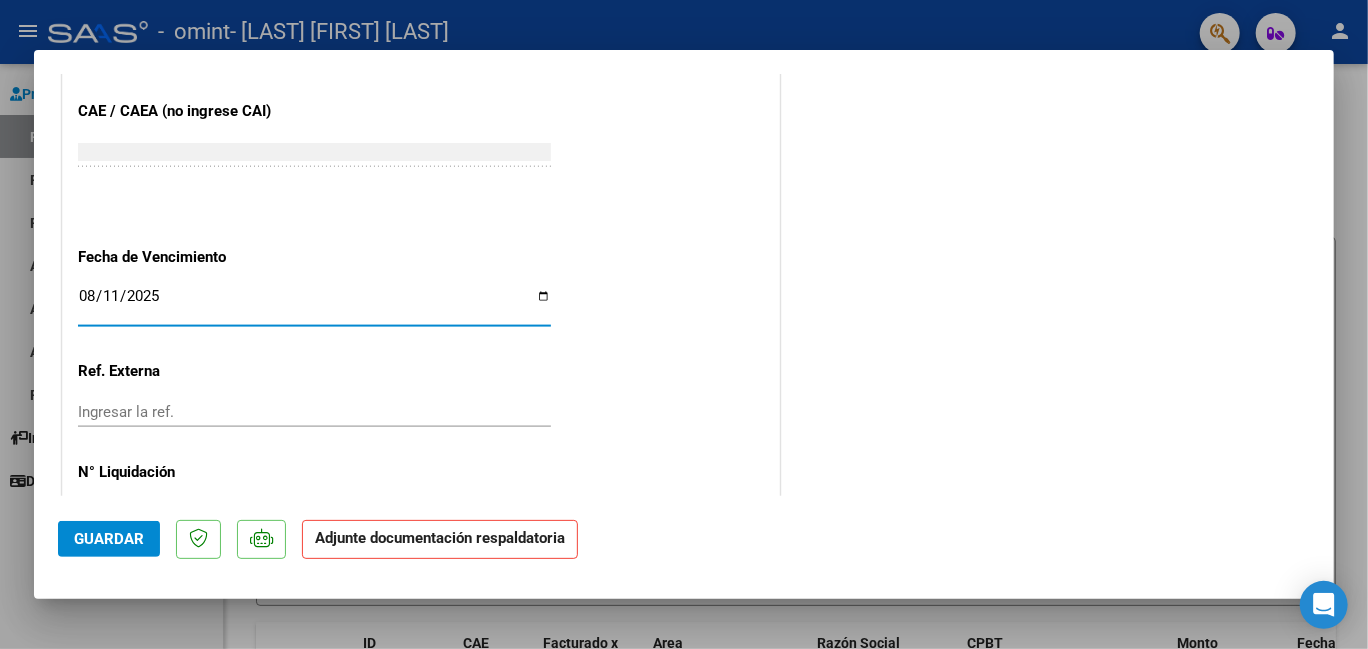 type on "2025-08-11" 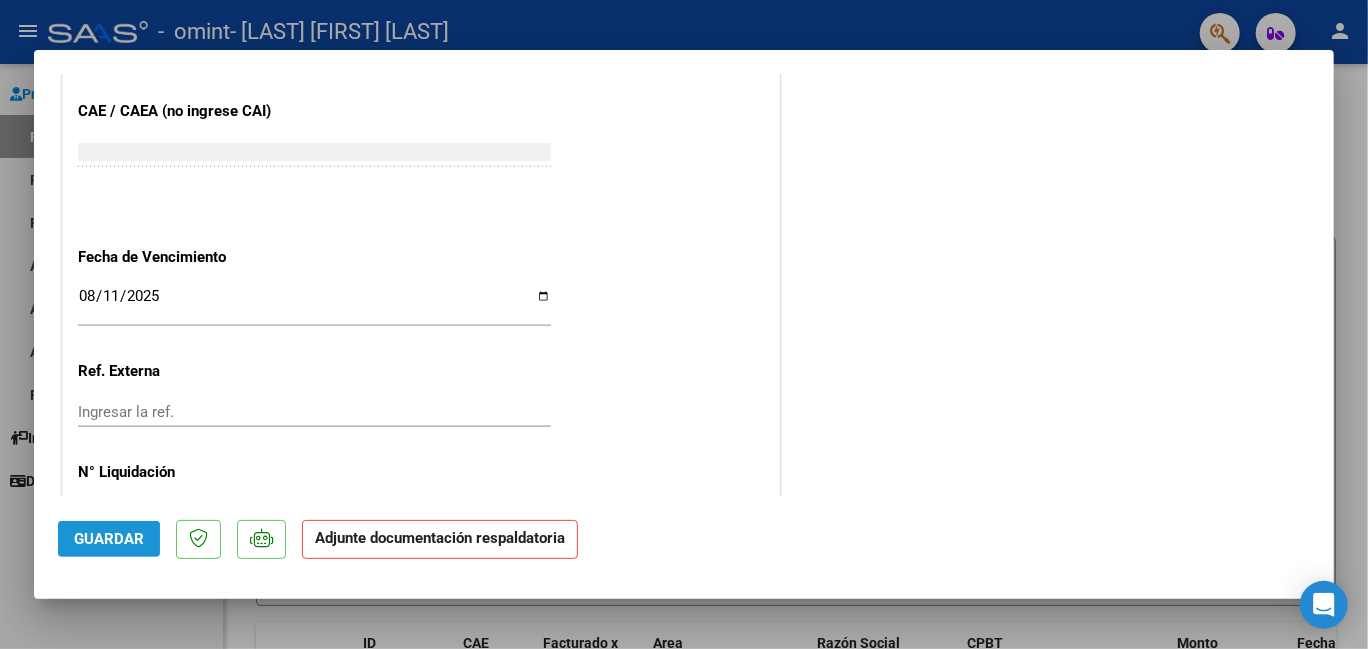 click on "Guardar" 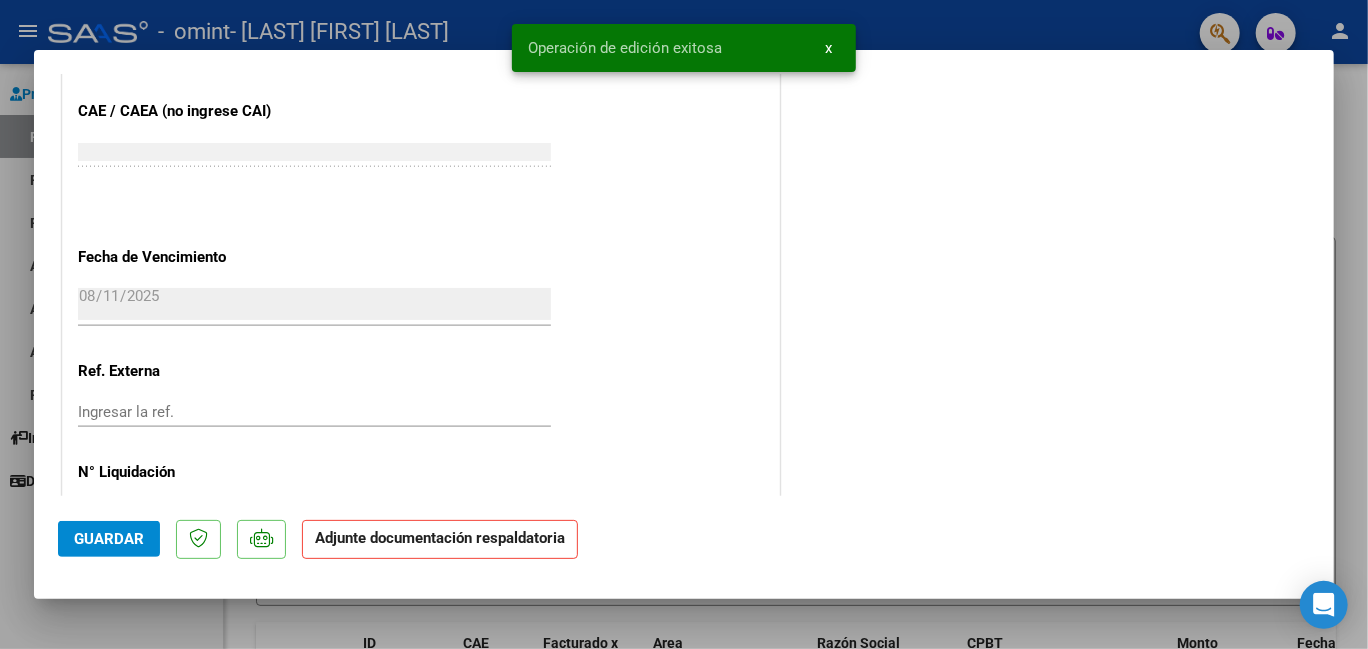 click on "Adjunte documentación respaldatoria" 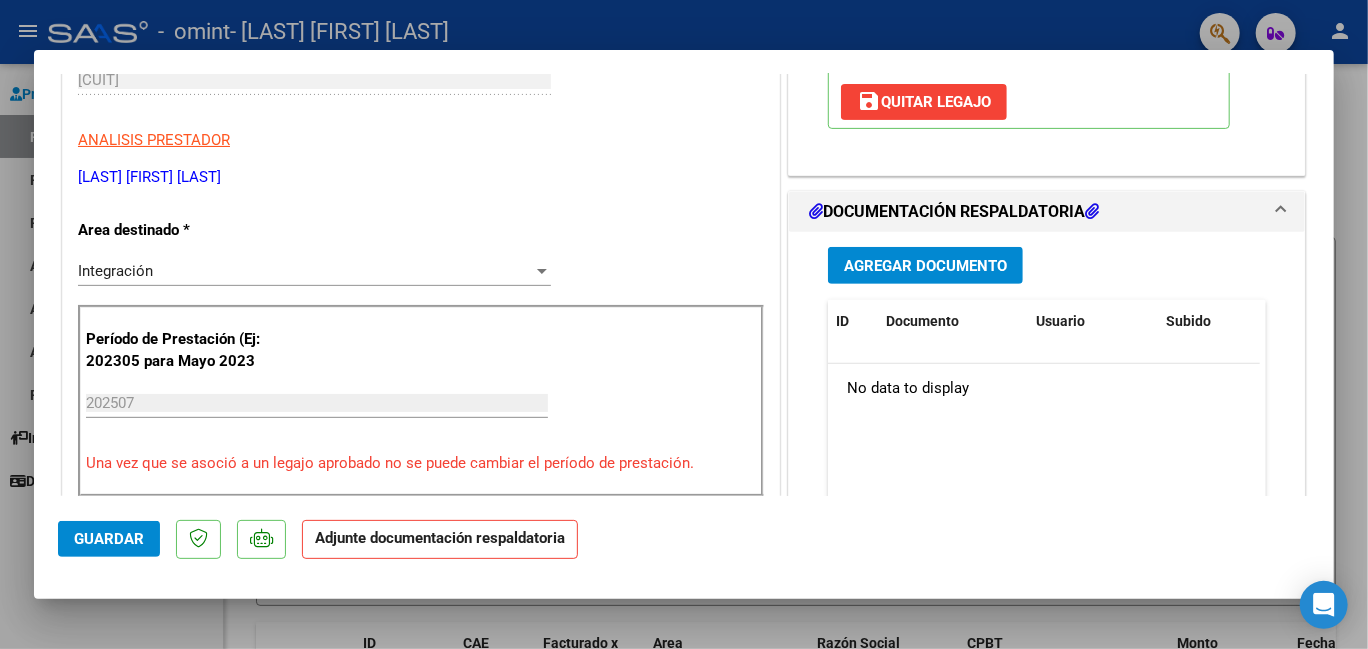 scroll, scrollTop: 363, scrollLeft: 0, axis: vertical 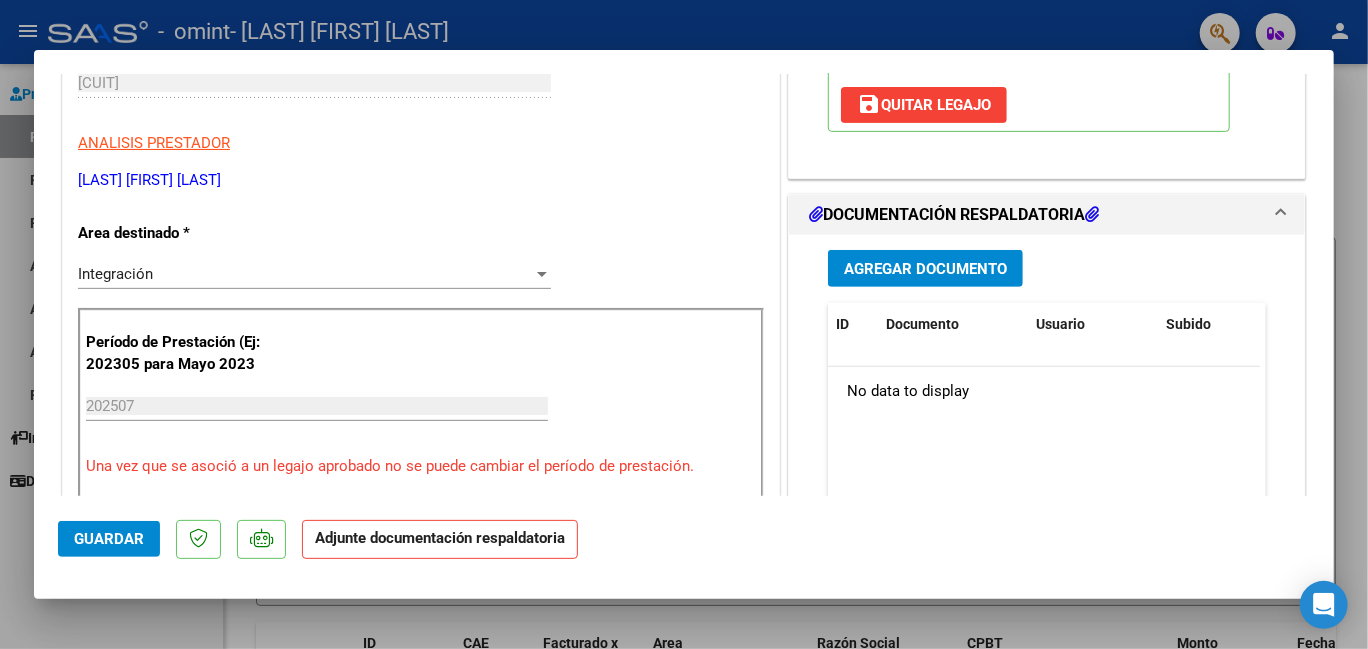 click on "Agregar Documento" at bounding box center [925, 269] 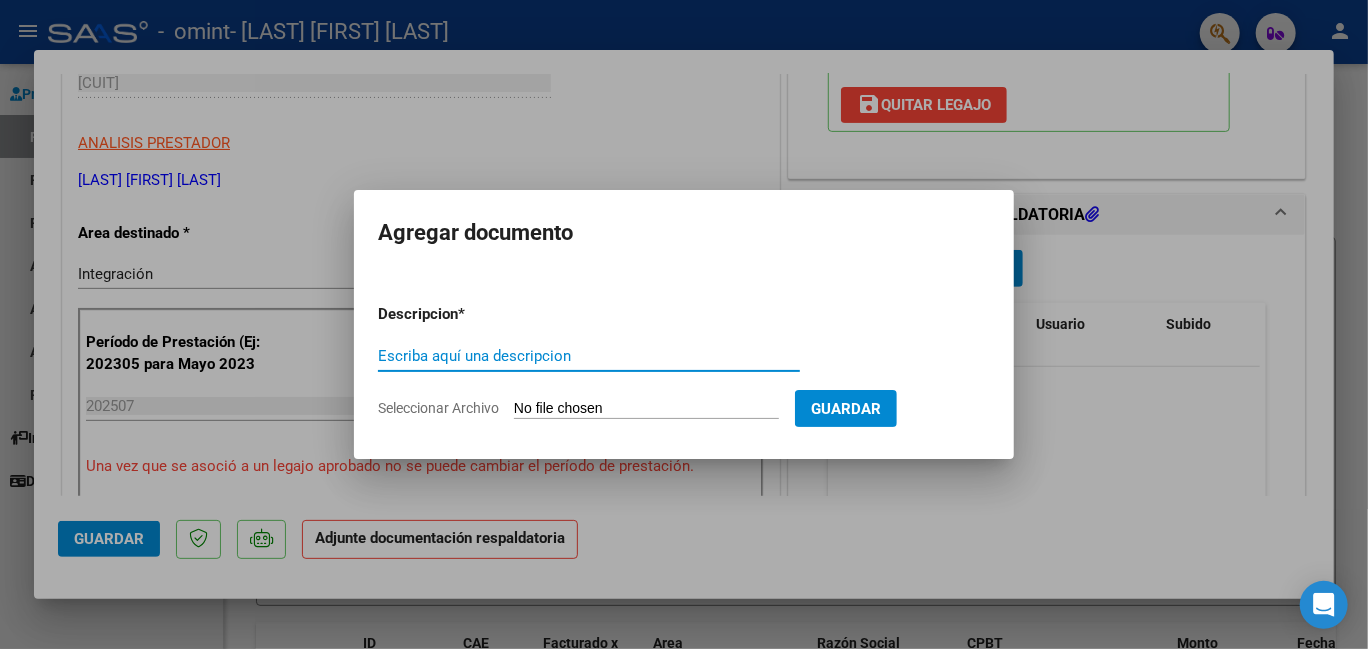 click on "Escriba aquí una descripcion" at bounding box center (589, 356) 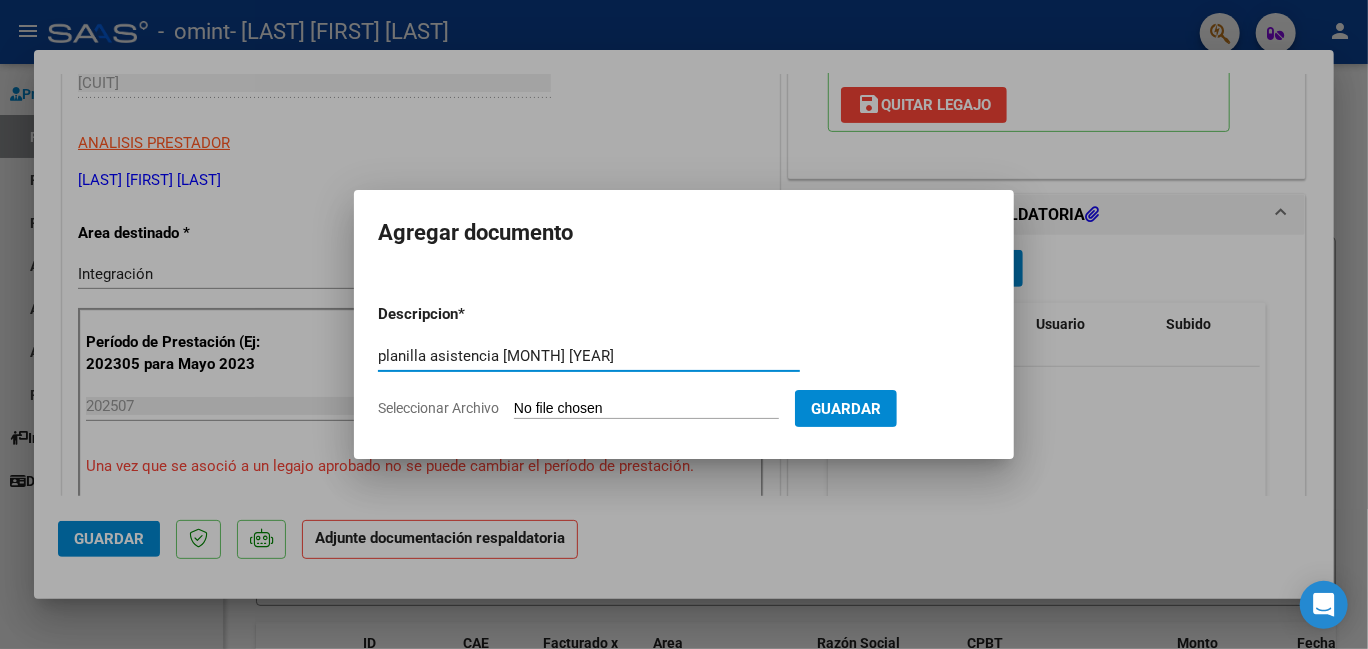 type on "planilla asistencia [MONTH] [YEAR]" 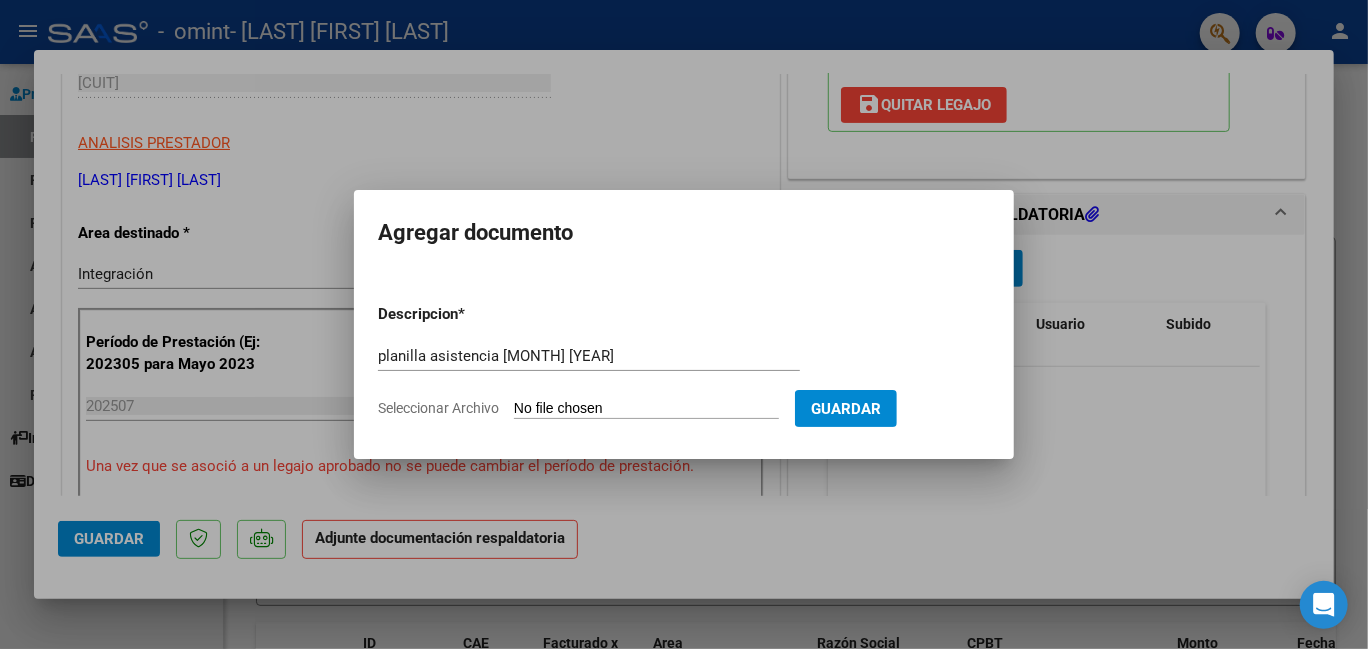 type on "C:\fakepath\planilla asist psic [LAST] [LAST] [FIRST] [MONTH] [YEAR].pdf" 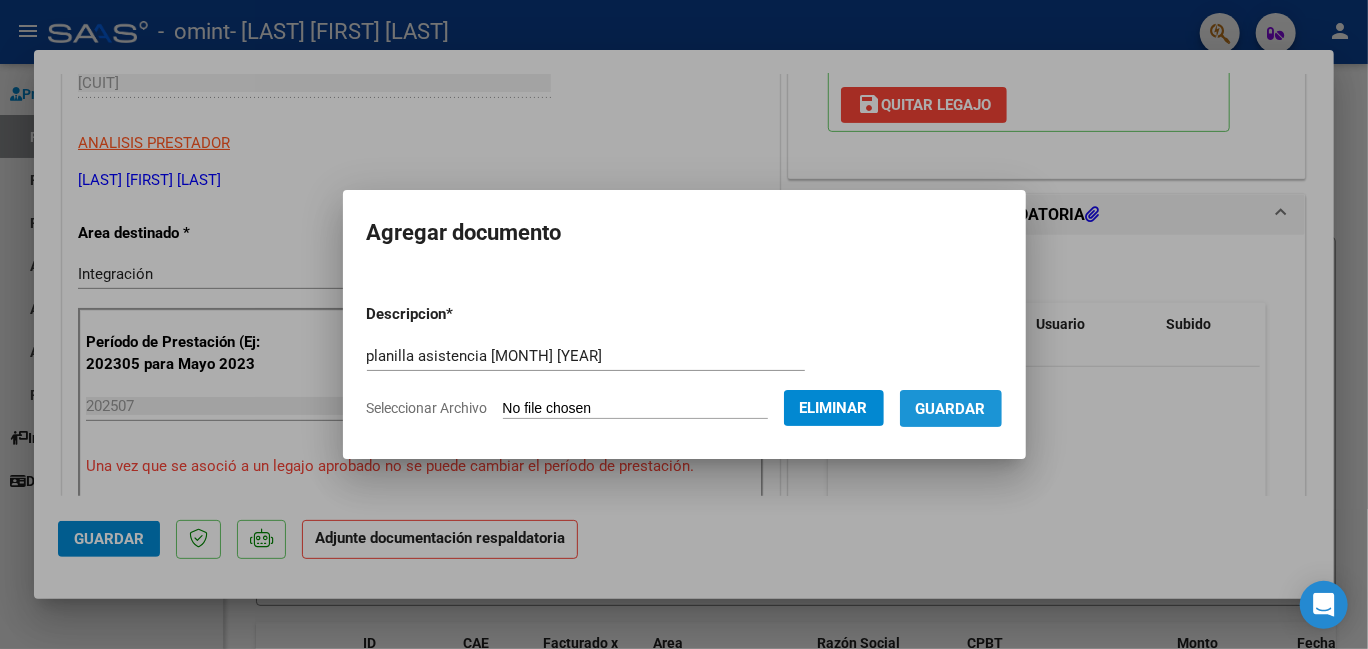 click on "Guardar" at bounding box center [951, 408] 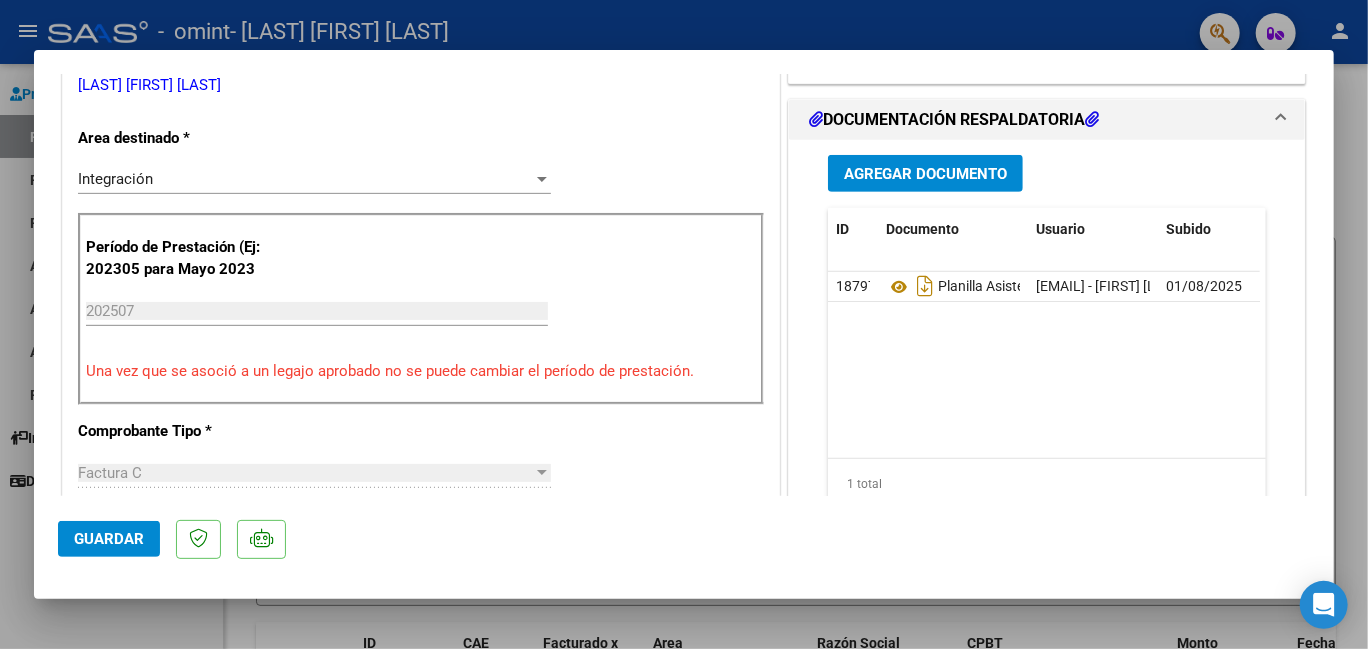 scroll, scrollTop: 419, scrollLeft: 0, axis: vertical 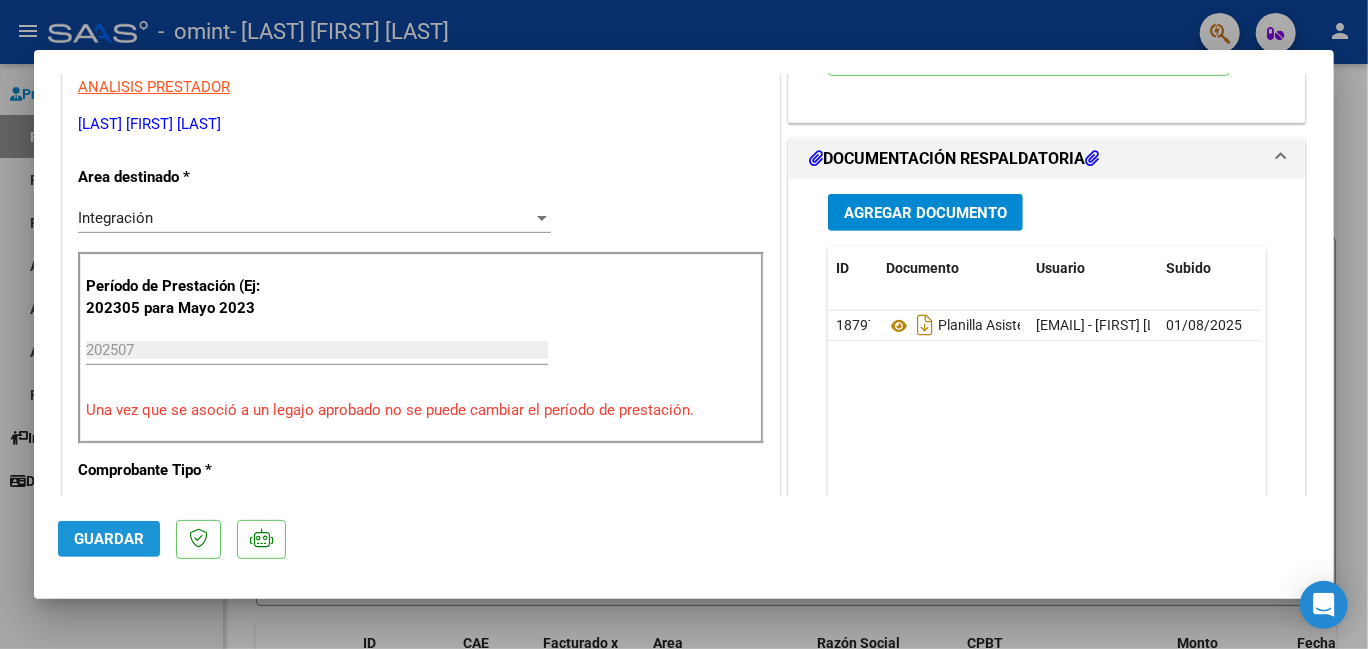 click on "Guardar" 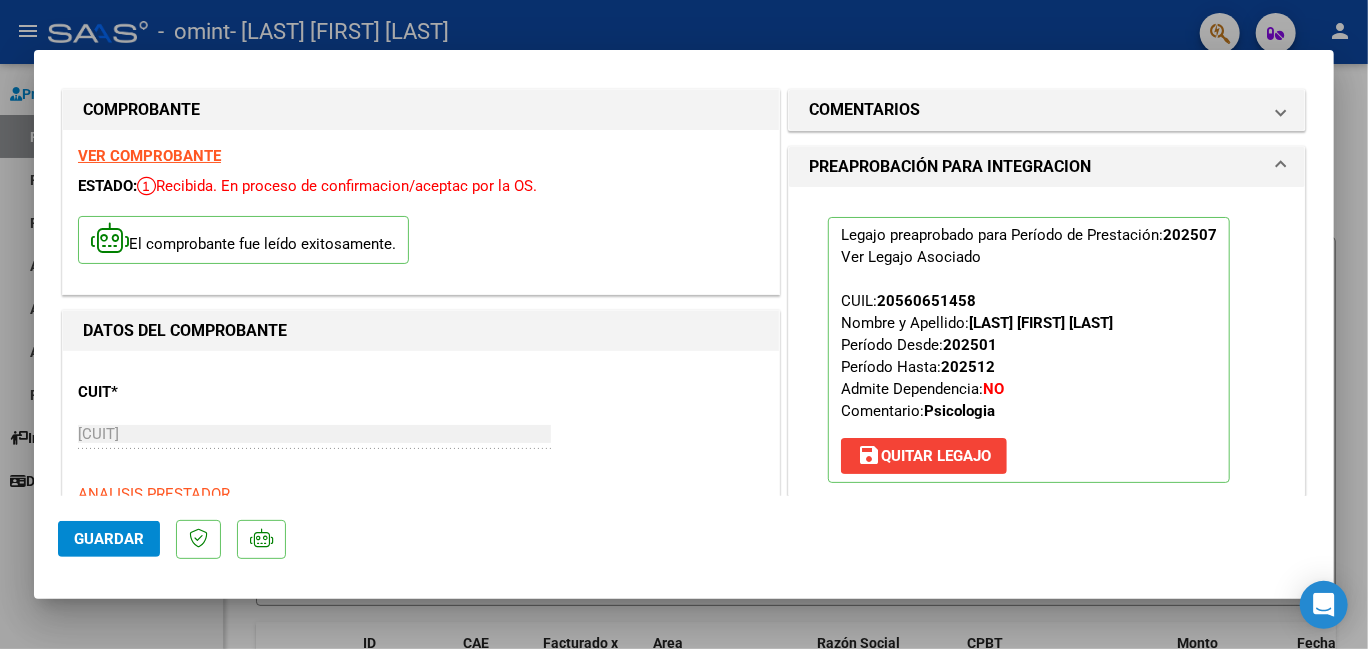 scroll, scrollTop: 0, scrollLeft: 0, axis: both 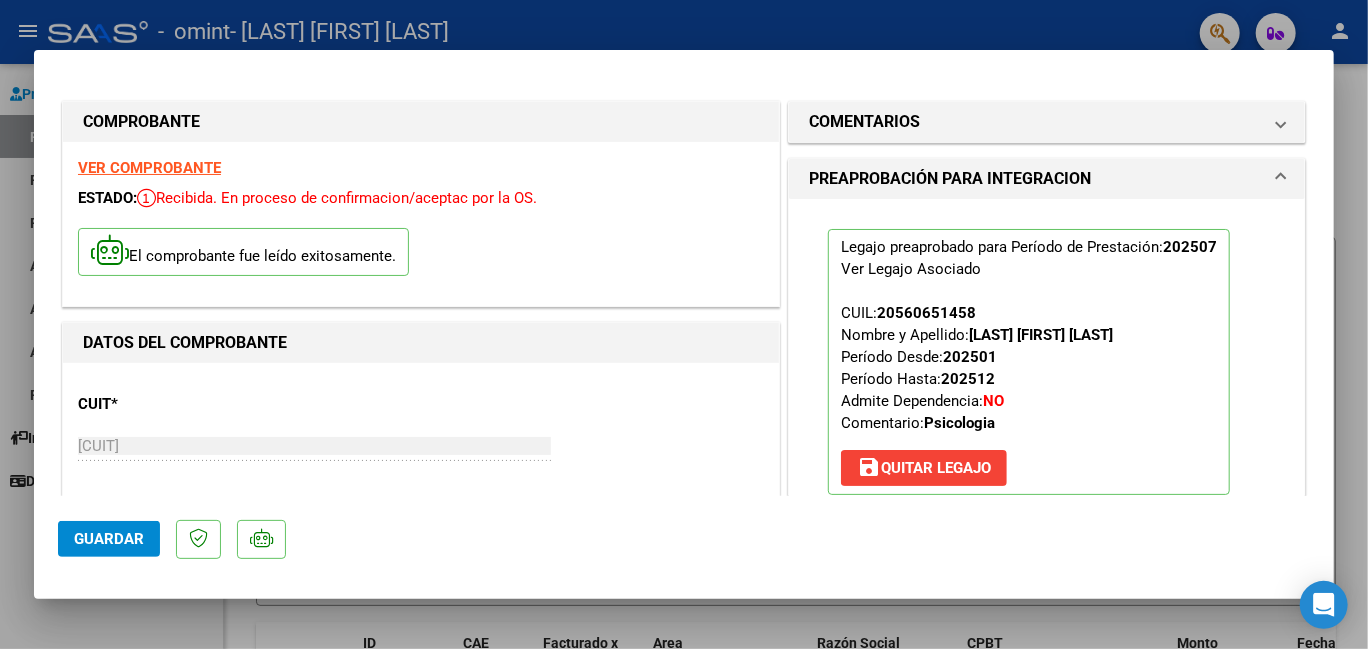 click at bounding box center (684, 324) 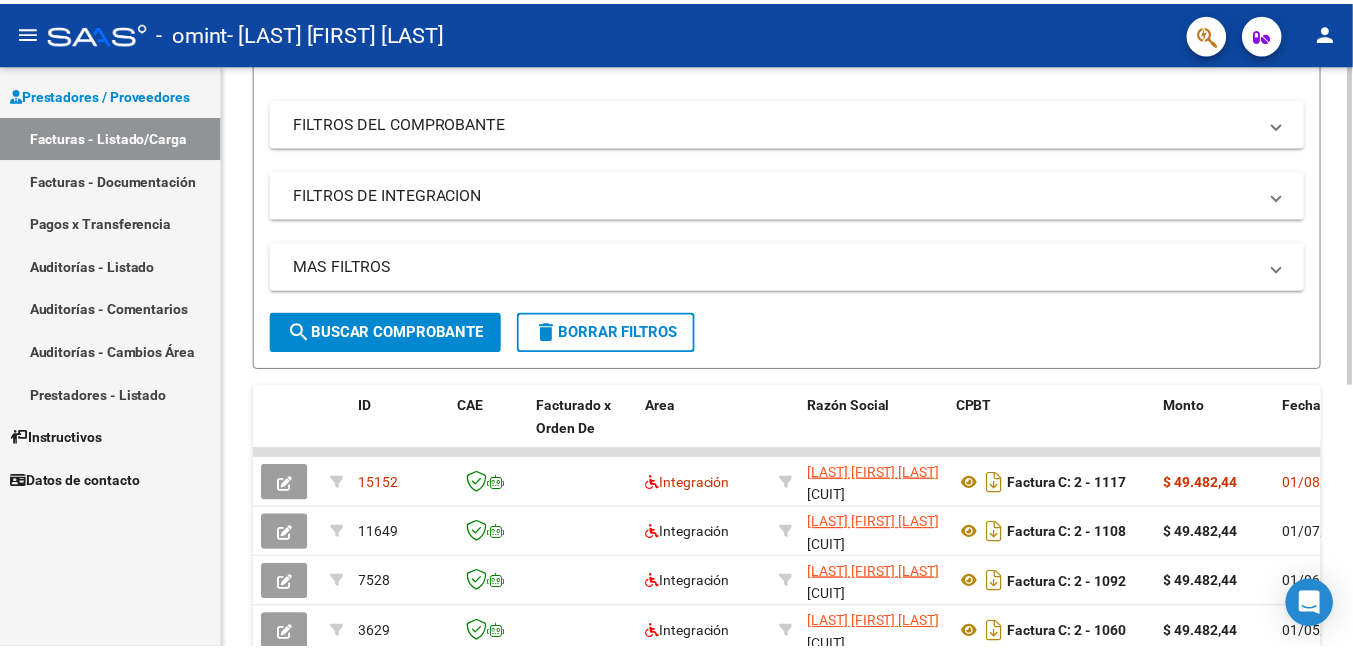scroll, scrollTop: 0, scrollLeft: 0, axis: both 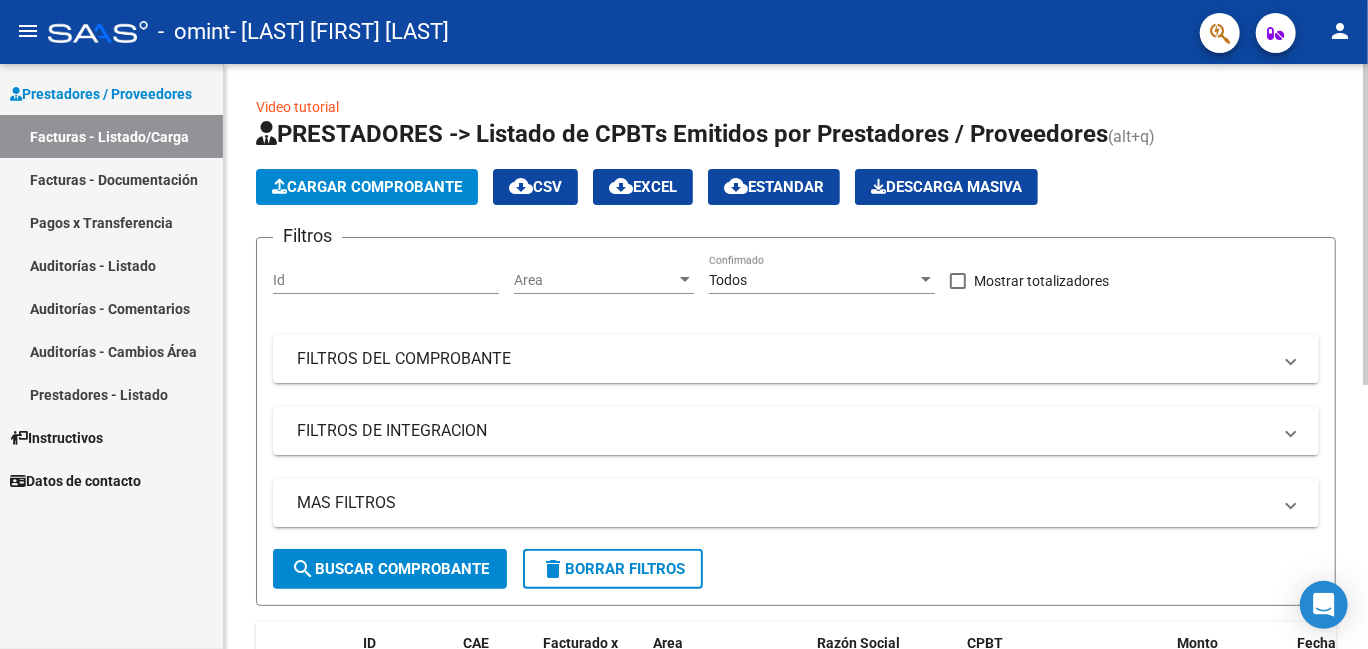 click on "Video tutorial   PRESTADORES -> Listado de CPBTs Emitidos por Prestadores / Proveedores (alt+q)   Cargar Comprobante
cloud_download  CSV  cloud_download  EXCEL  cloud_download  Estandar   Descarga Masiva
Filtros Id Area Area Todos Confirmado   Mostrar totalizadores   FILTROS DEL COMPROBANTE  Comprobante Tipo Comprobante Tipo Start date – End date Fec. Comprobante Desde / Hasta Días Emisión Desde(cant. días) Días Emisión Hasta(cant. días) CUIT / Razón Social Pto. Venta Nro. Comprobante Código SSS CAE Válido CAE Válido Todos Cargado Módulo Hosp. Todos Tiene facturacion Apócrifa Hospital Refes  FILTROS DE INTEGRACION  Período De Prestación Campos del Archivo de Rendición Devuelto x SSS (dr_envio) Todos Rendido x SSS (dr_envio) Tipo de Registro Tipo de Registro Período Presentación Período Presentación Campos del Legajo Asociado (preaprobación) Afiliado Legajo (cuil/nombre) Todos Solo facturas preaprobadas  MAS FILTROS  Todos Con Doc. Respaldatoria Todos Con Trazabilidad Todos – – 0" 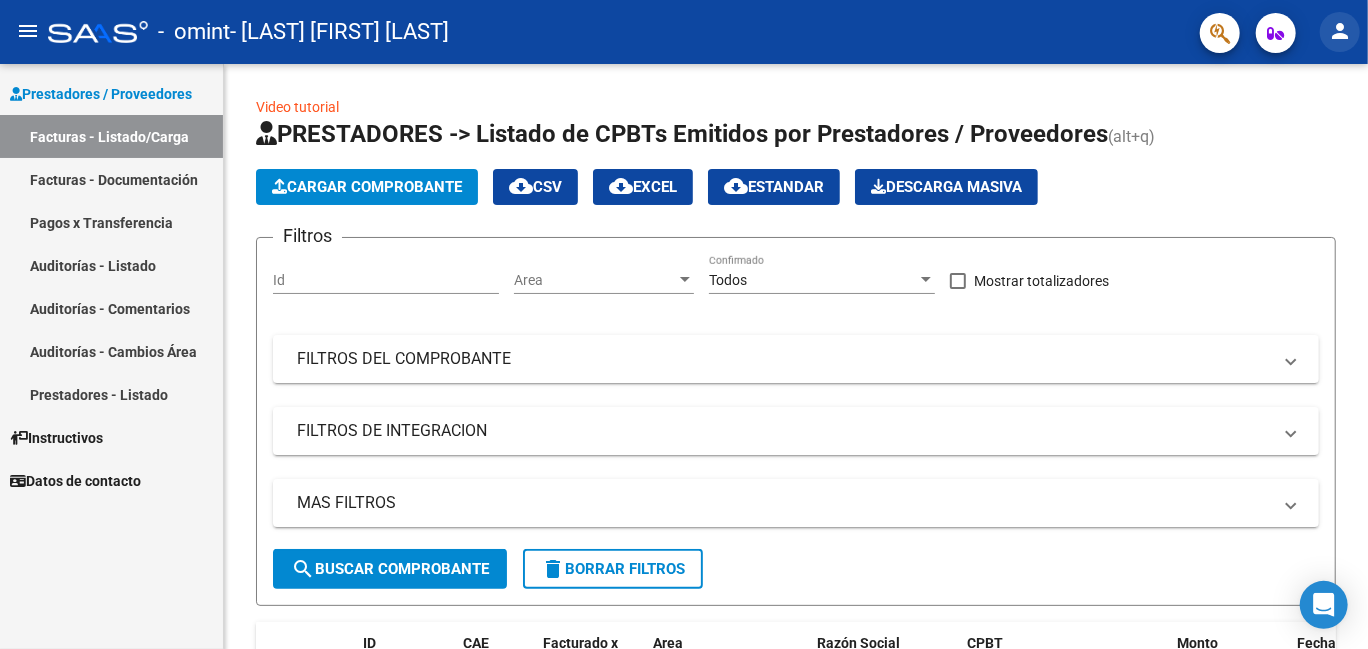 click on "person" 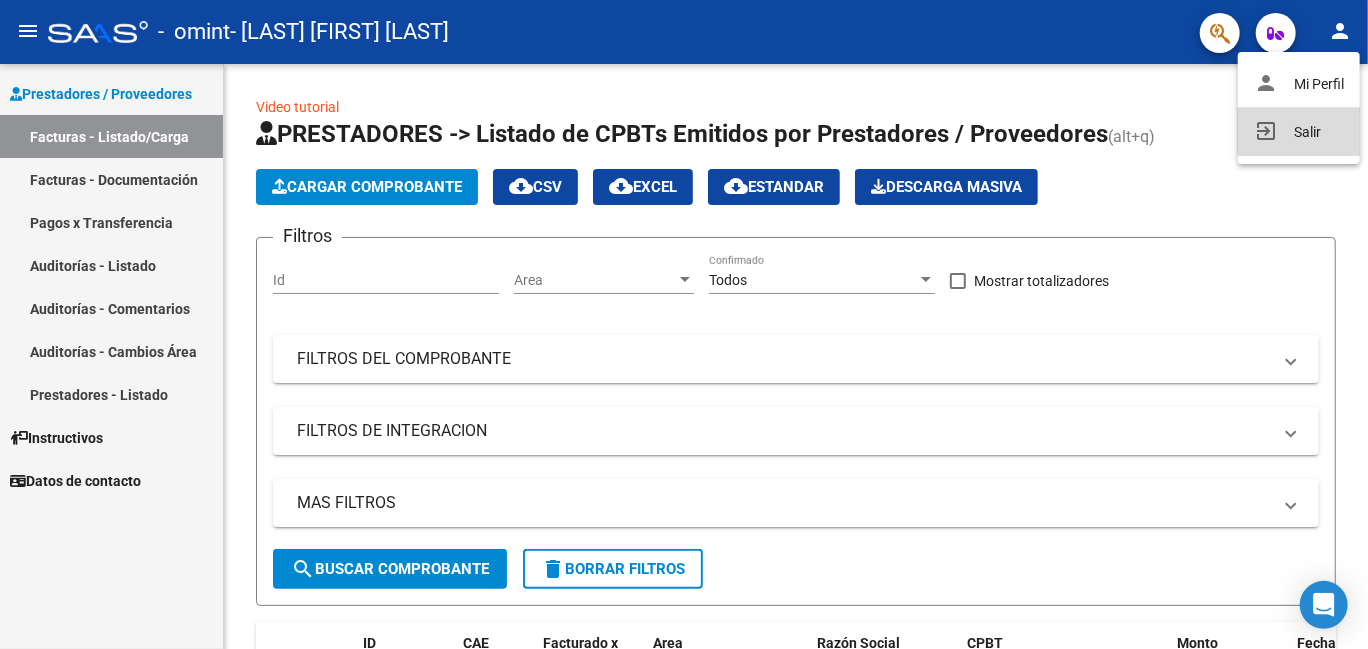 click on "exit_to_app  Salir" at bounding box center [1299, 132] 